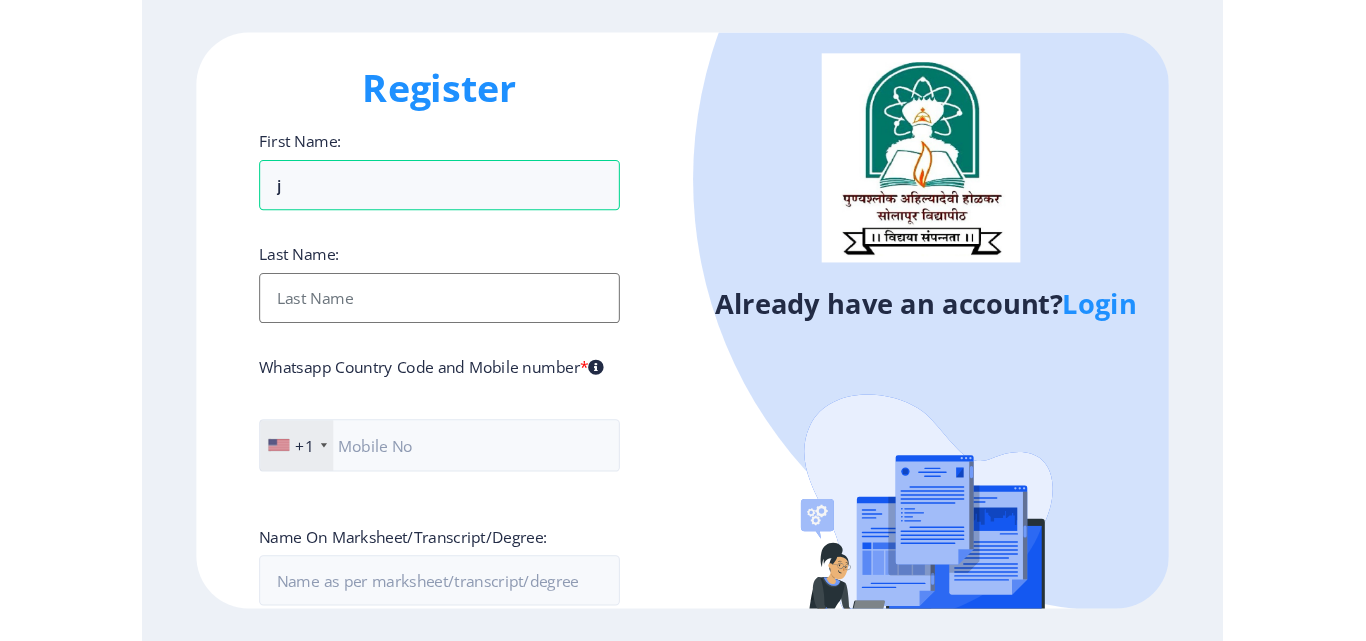 scroll, scrollTop: 0, scrollLeft: 0, axis: both 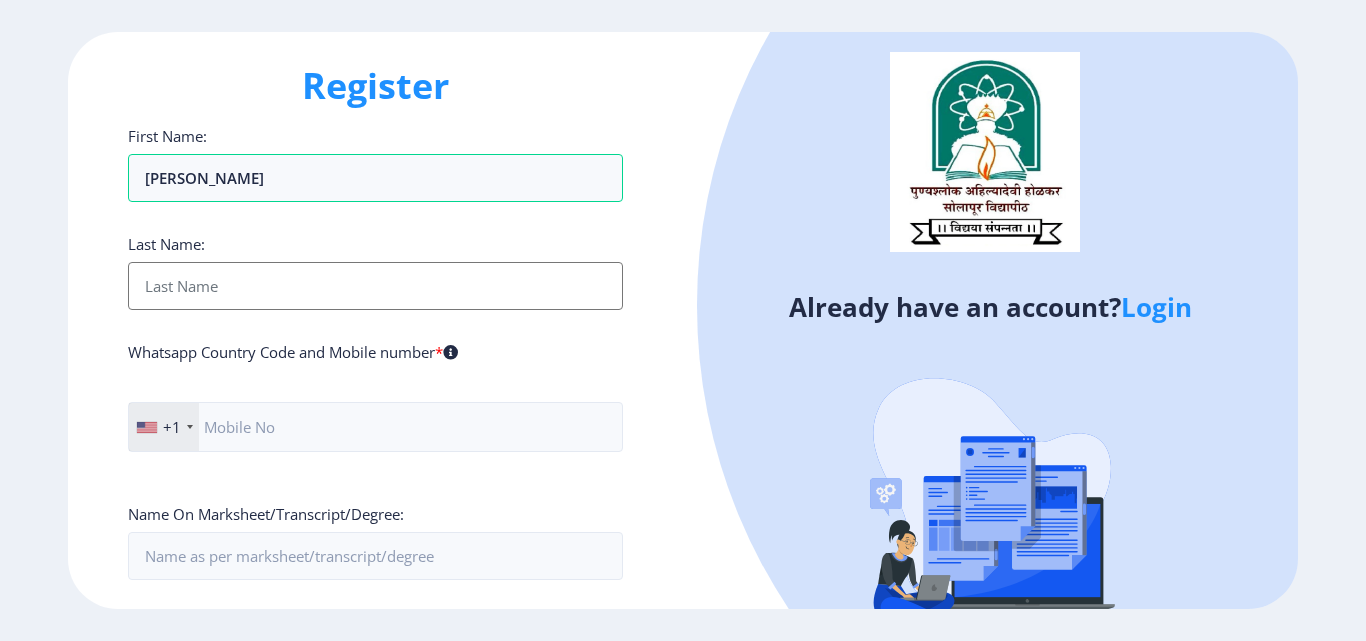 type on "[PERSON_NAME]" 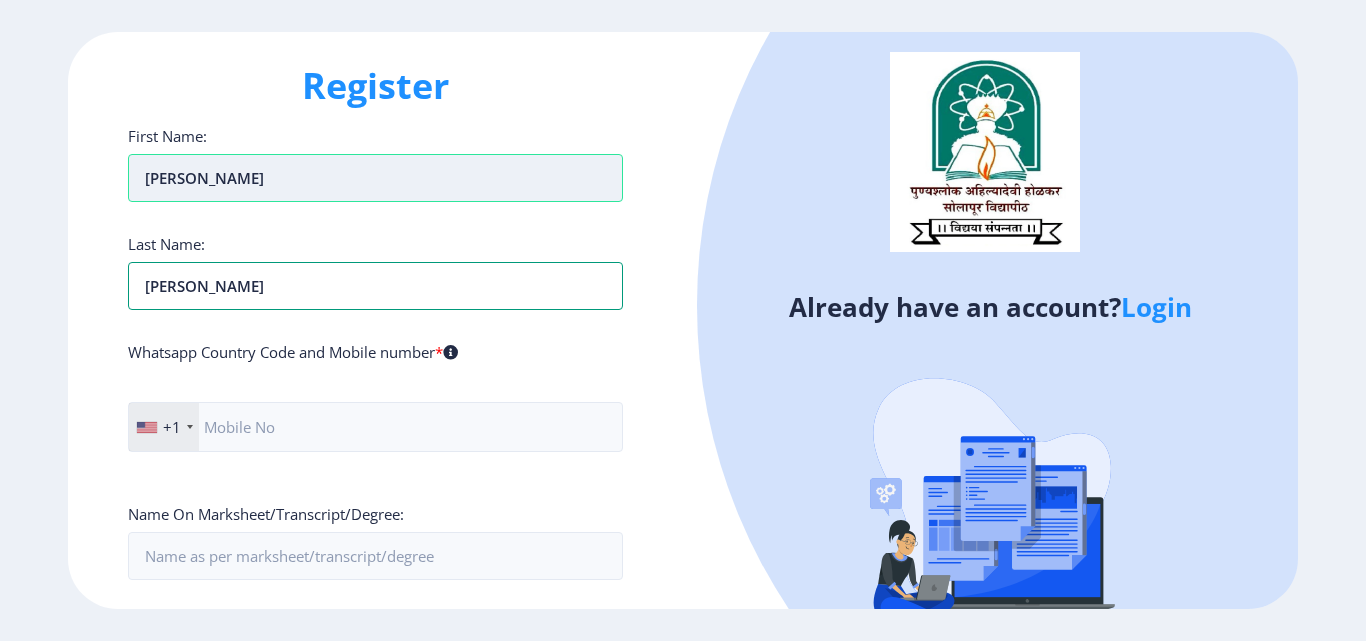 type on "[PERSON_NAME]" 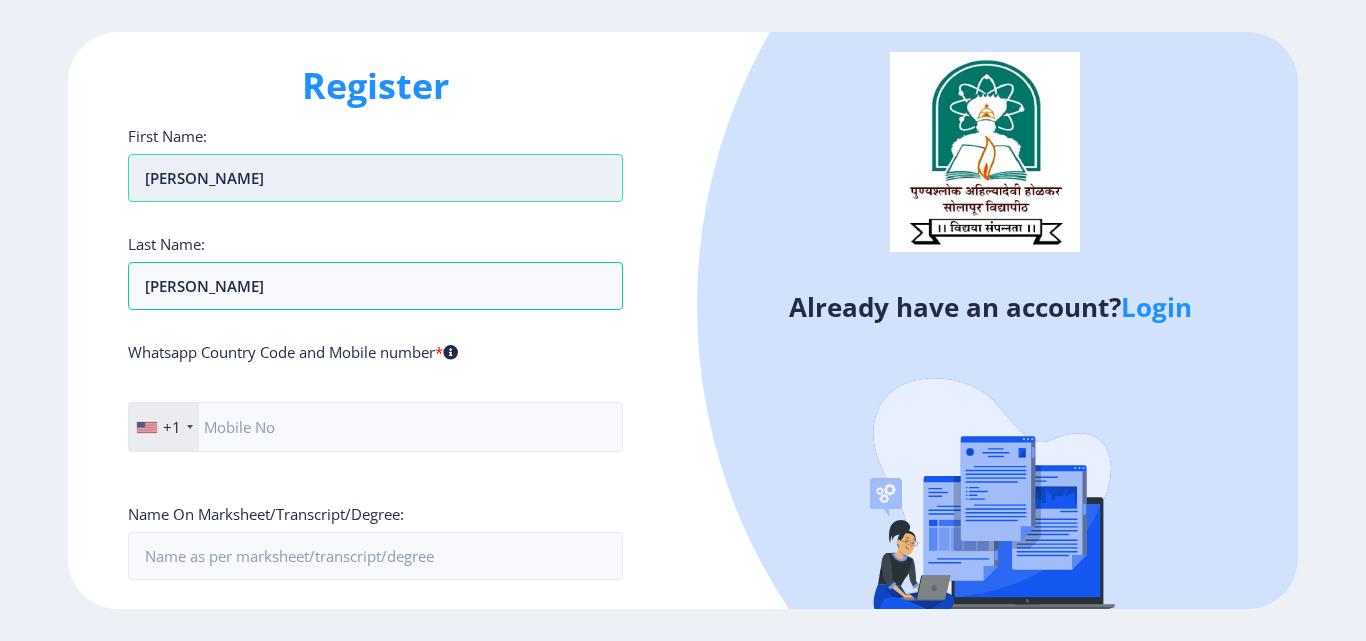 click on "[PERSON_NAME]" at bounding box center [375, 178] 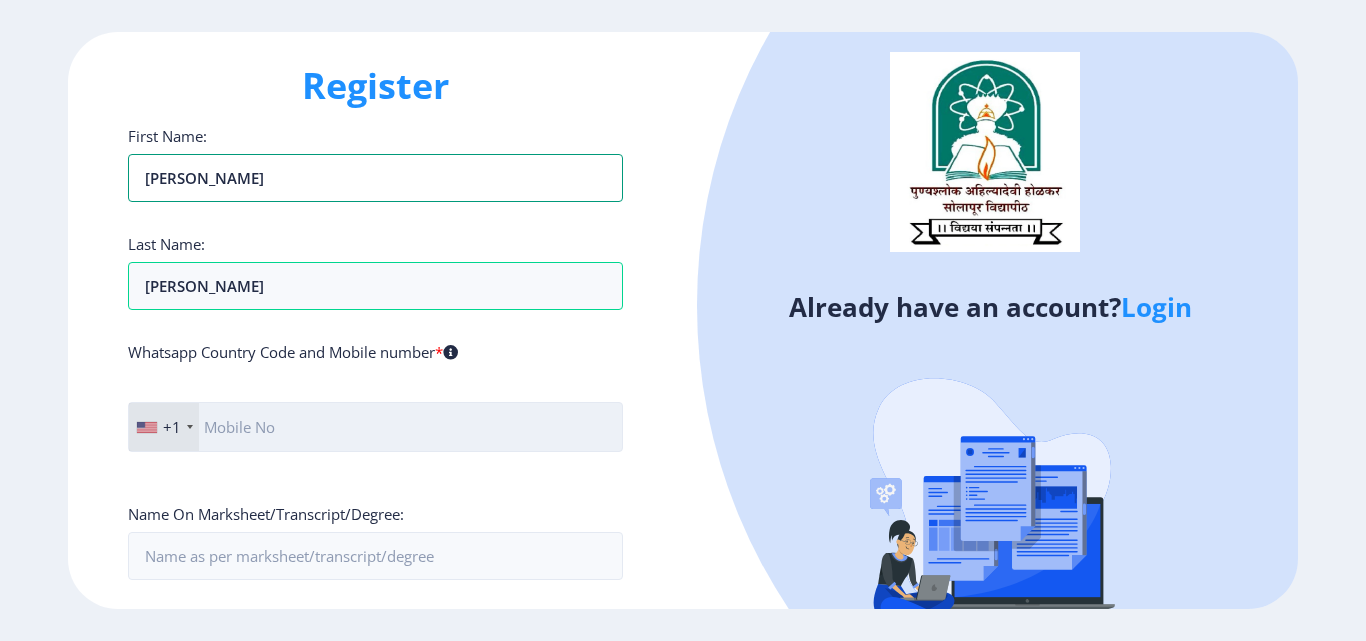type on "[PERSON_NAME]" 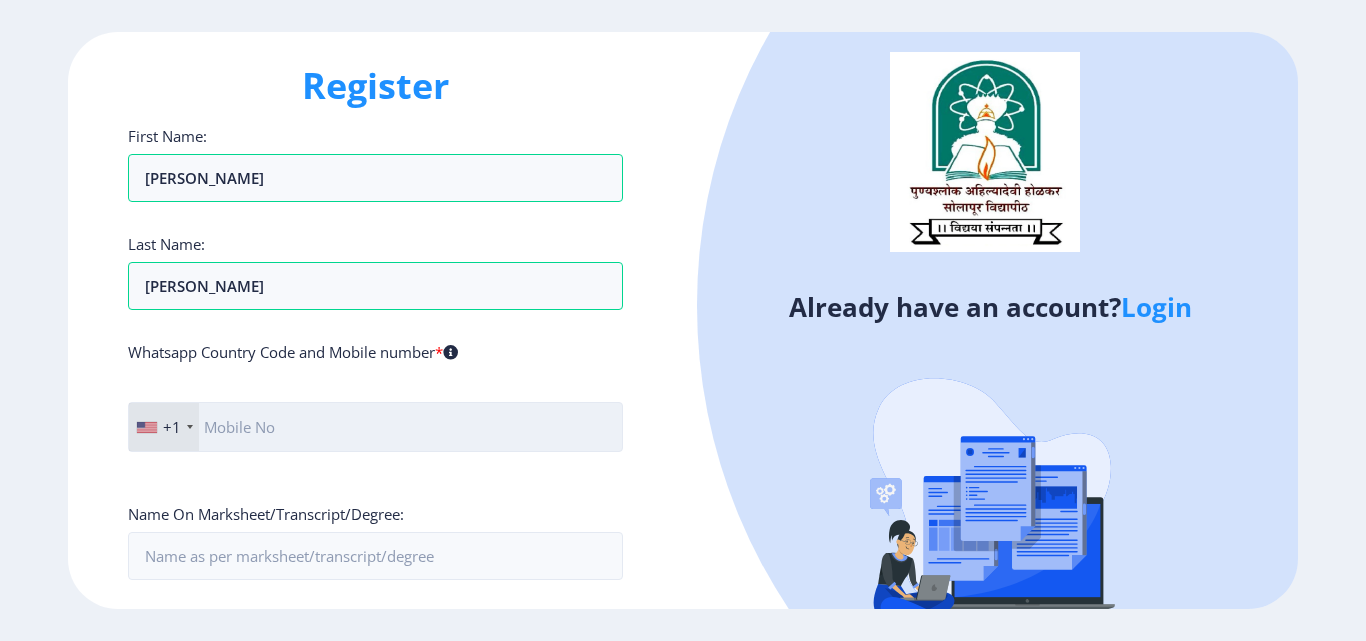 click 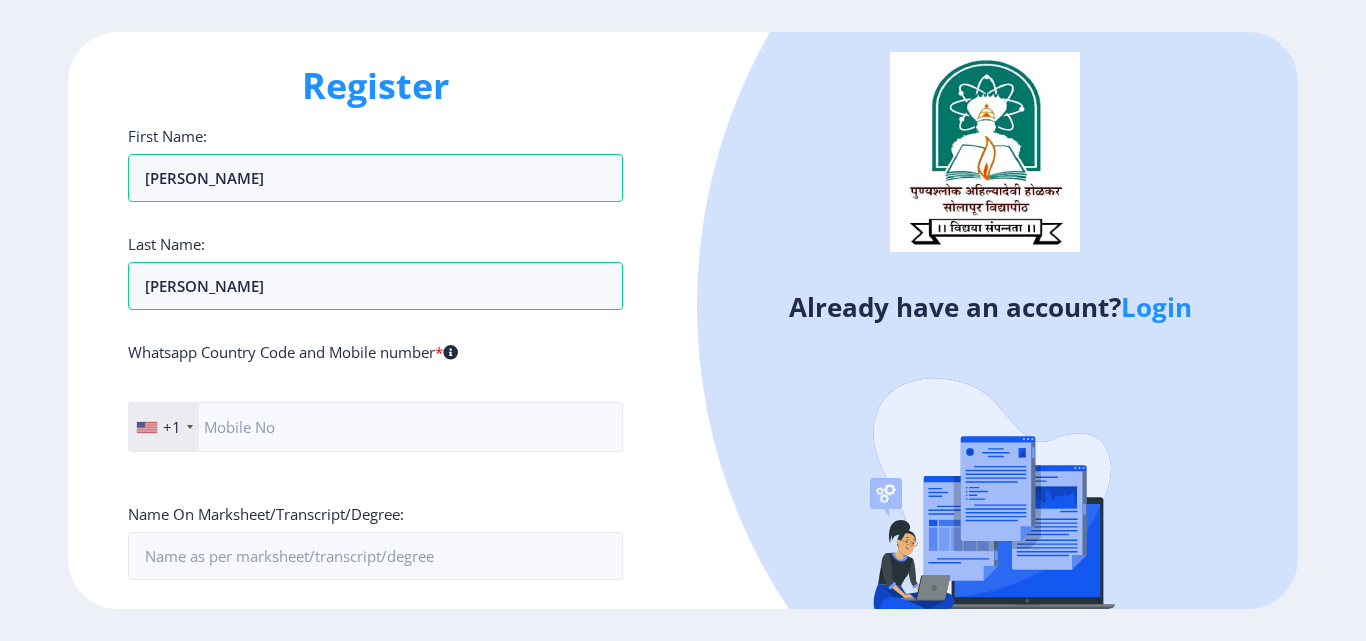click 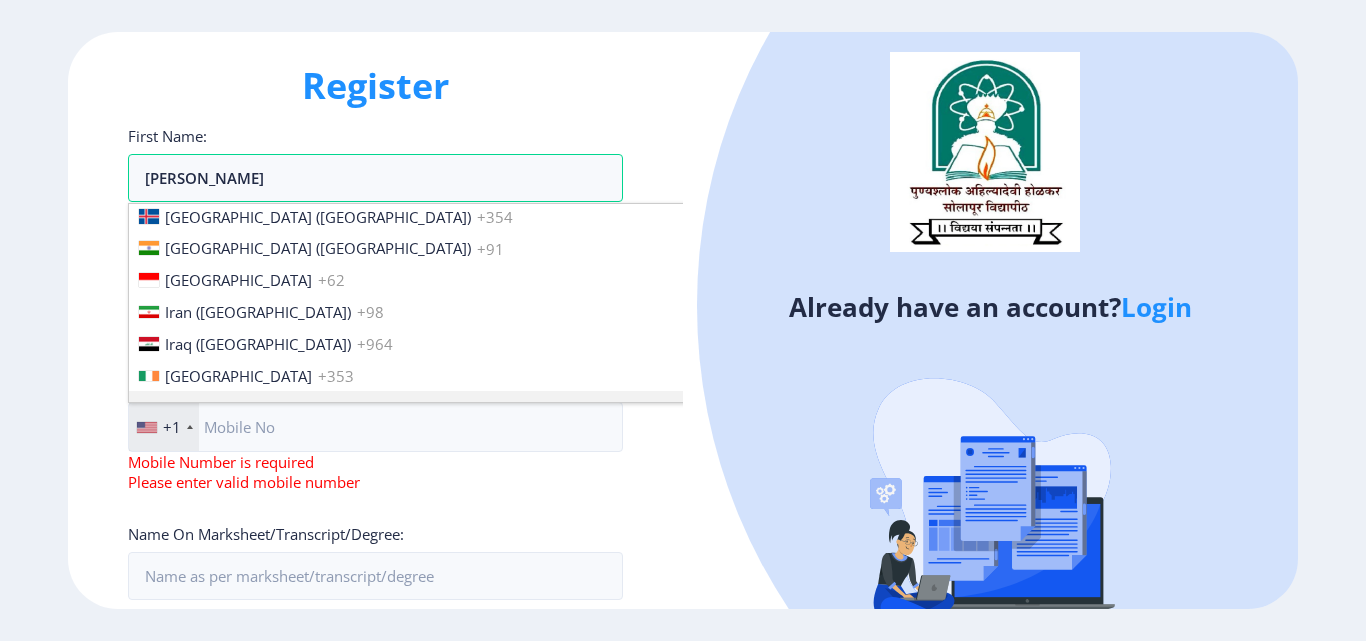 scroll, scrollTop: 3100, scrollLeft: 0, axis: vertical 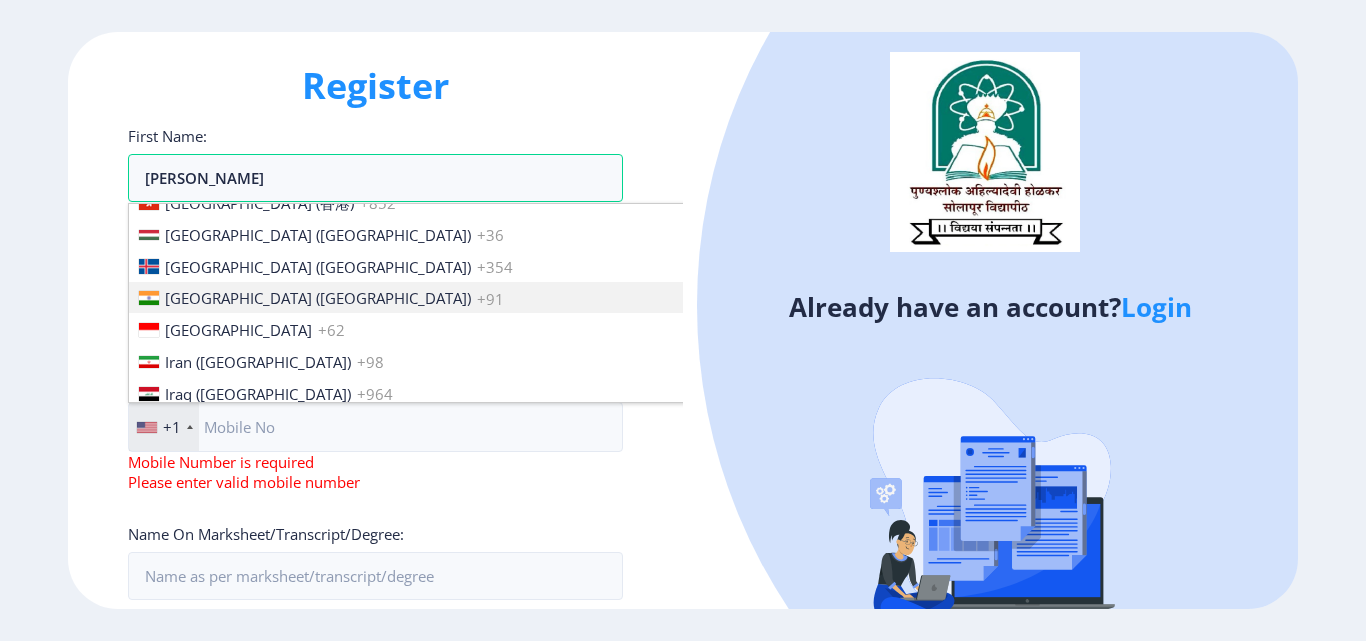 click on "[GEOGRAPHIC_DATA] ([GEOGRAPHIC_DATA])" at bounding box center [318, 298] 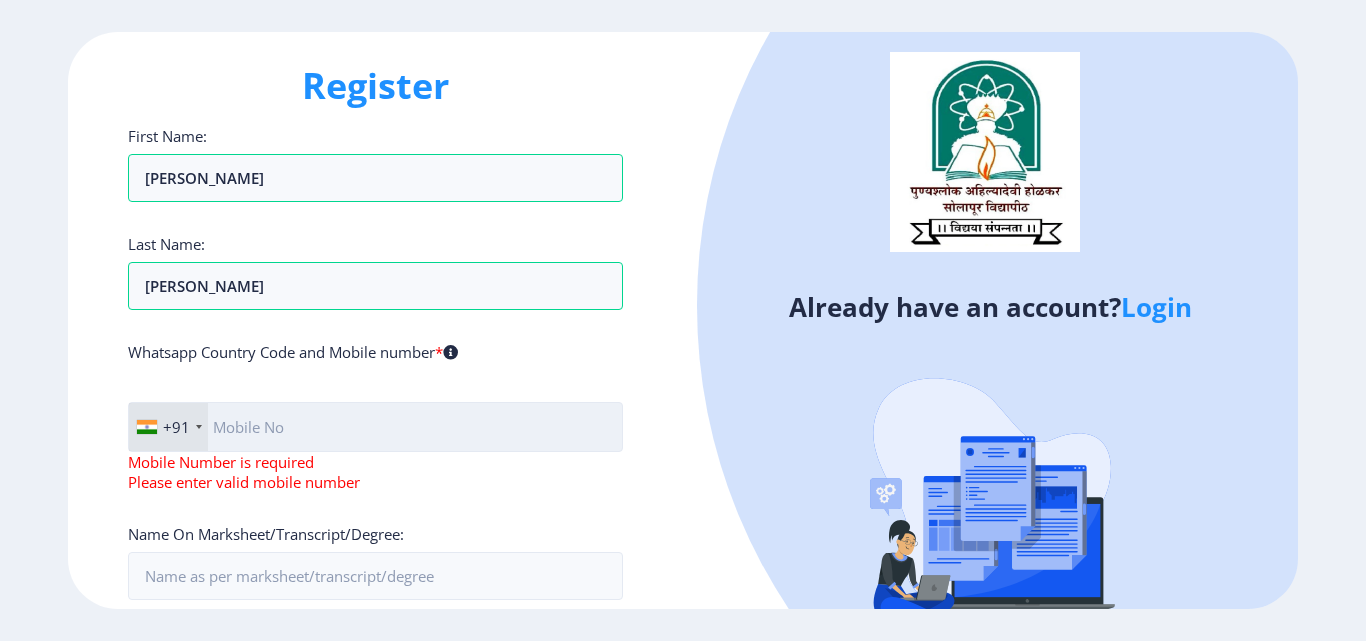 click 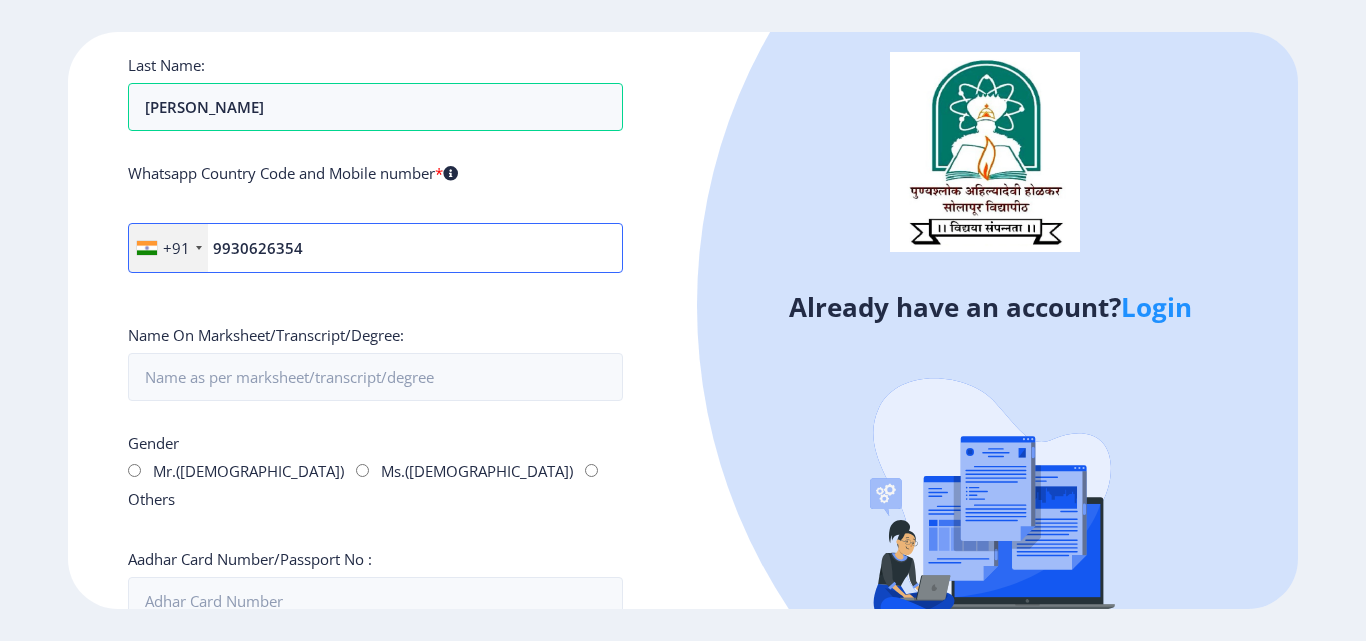 scroll, scrollTop: 300, scrollLeft: 0, axis: vertical 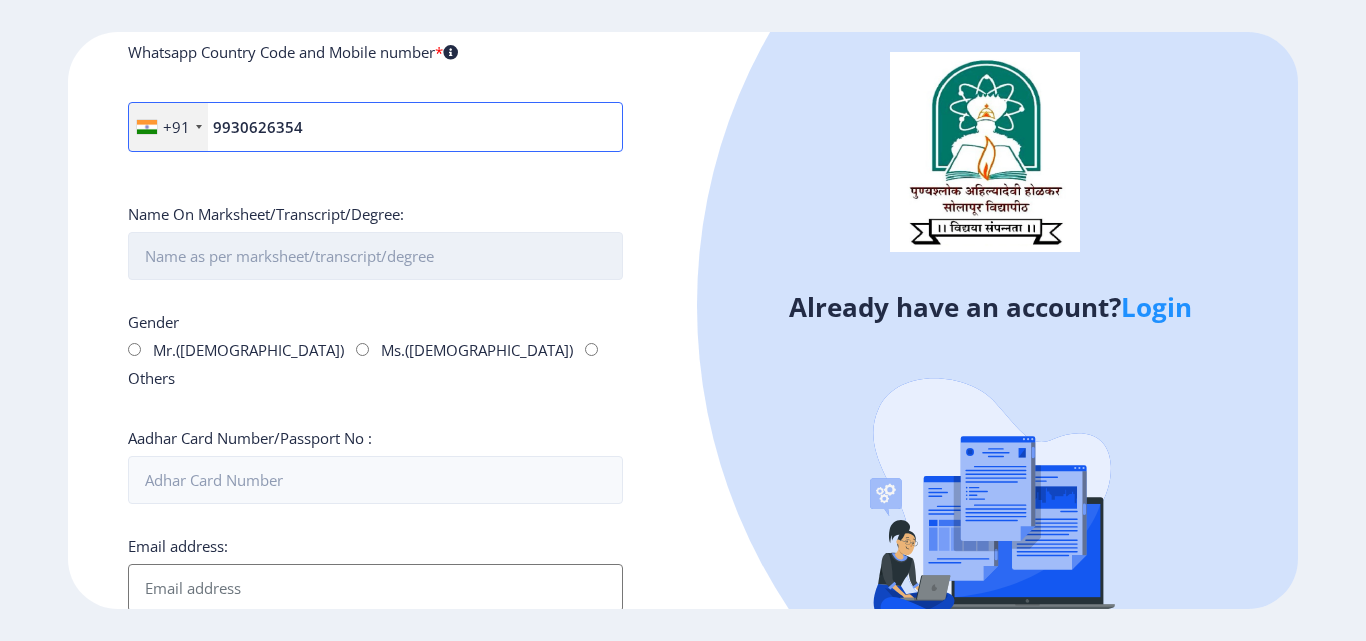 type on "9930626354" 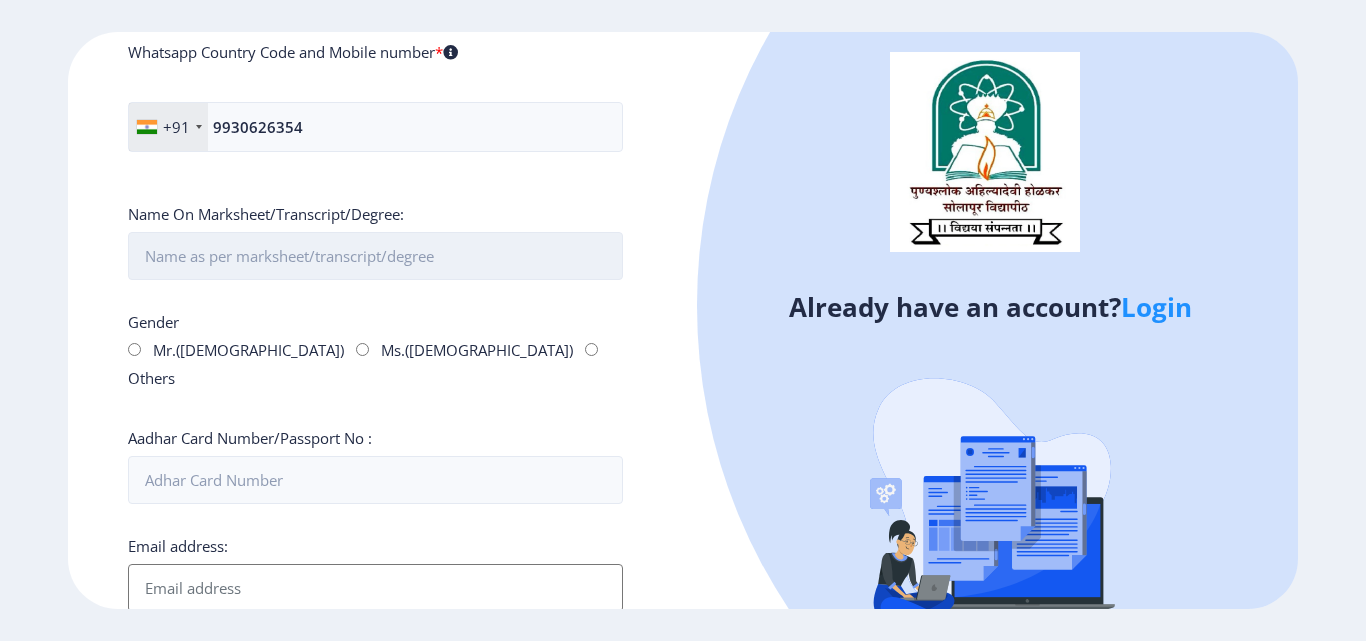 click on "First Name:" at bounding box center (375, 256) 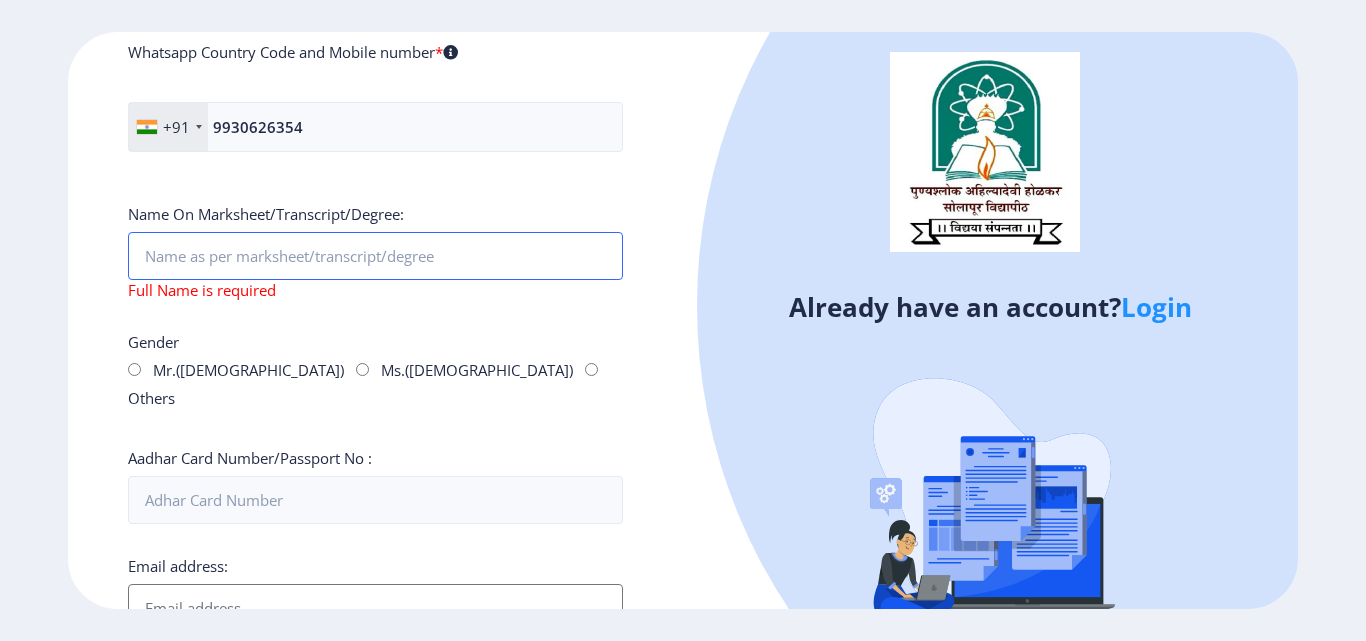 paste on "Rajput Ratansing Durgasing" 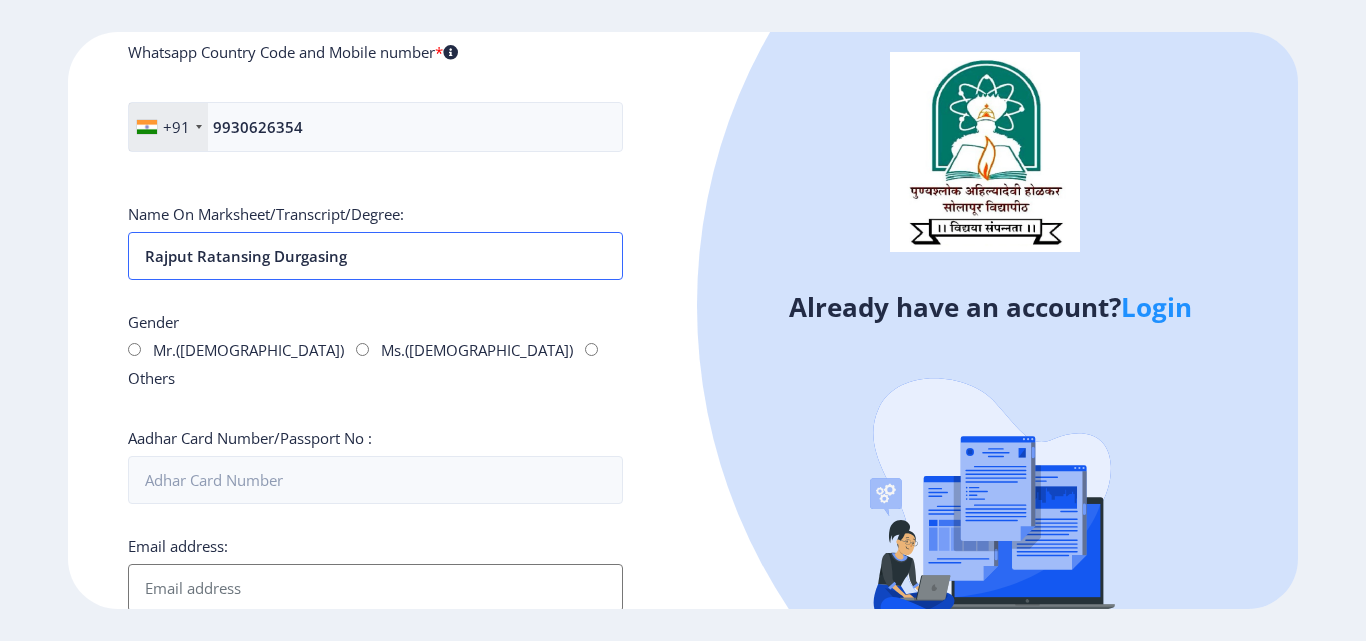 type on "Rajput Ratansing Durgasing" 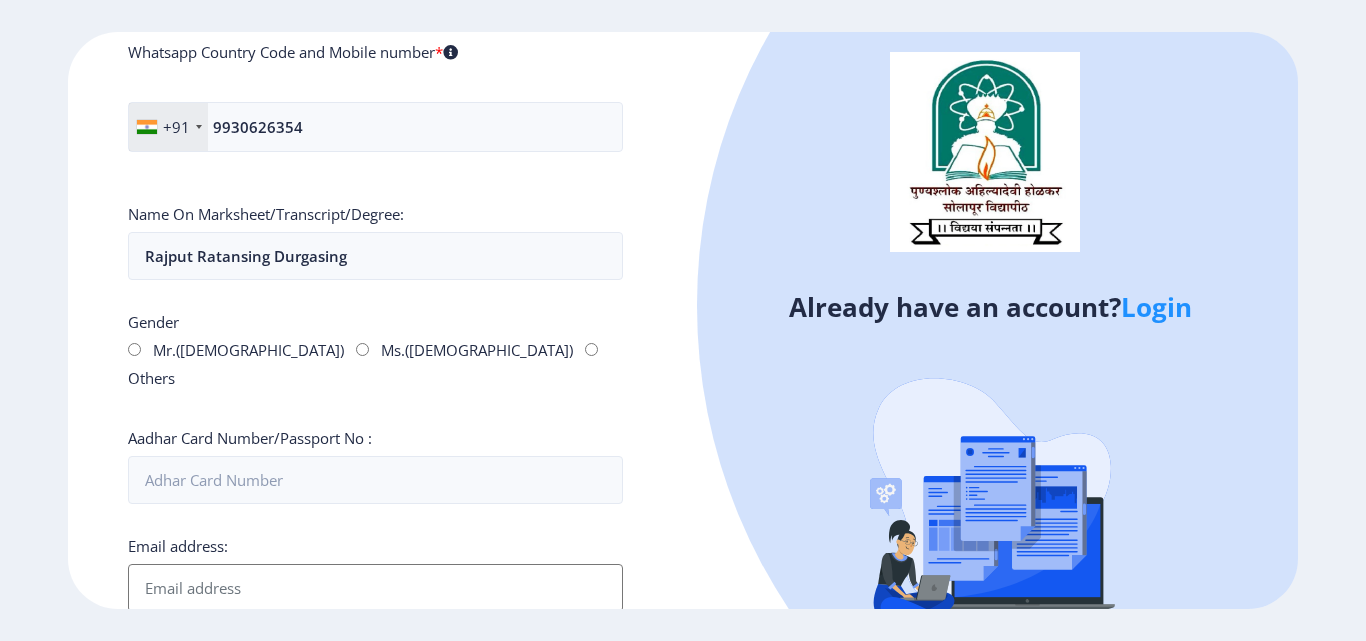 click on "Gender     Mr.([DEMOGRAPHIC_DATA])         Ms.([DEMOGRAPHIC_DATA])         Others" 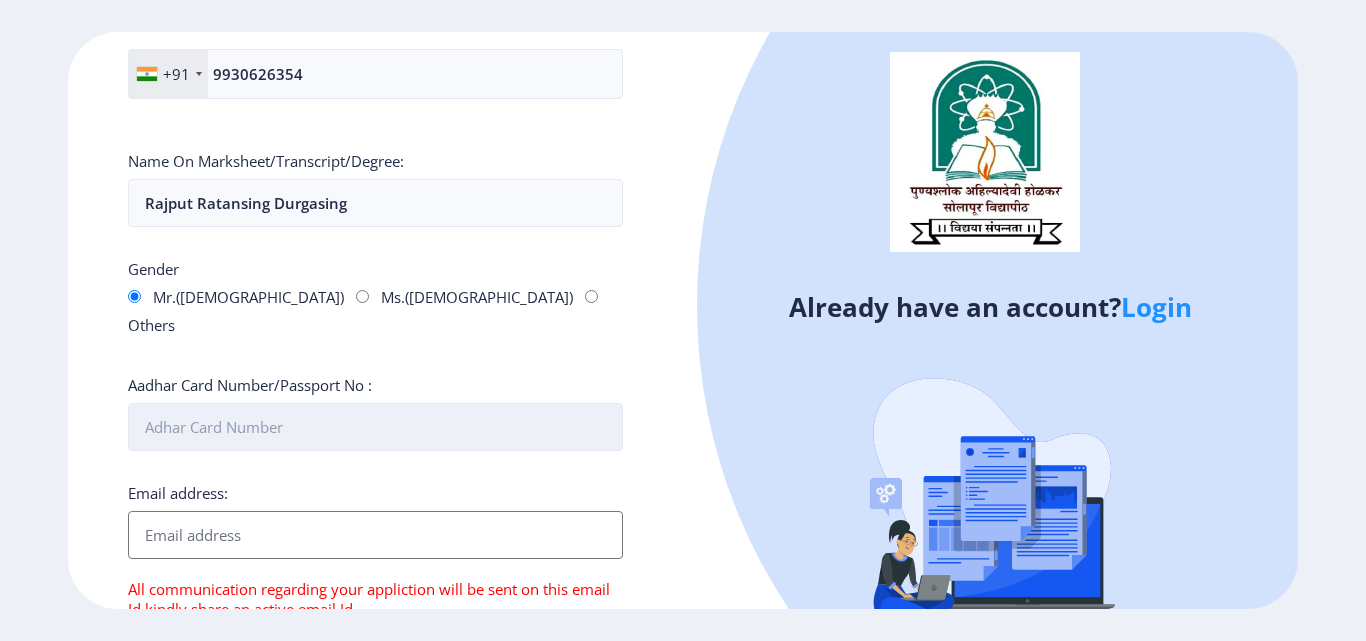 scroll, scrollTop: 400, scrollLeft: 0, axis: vertical 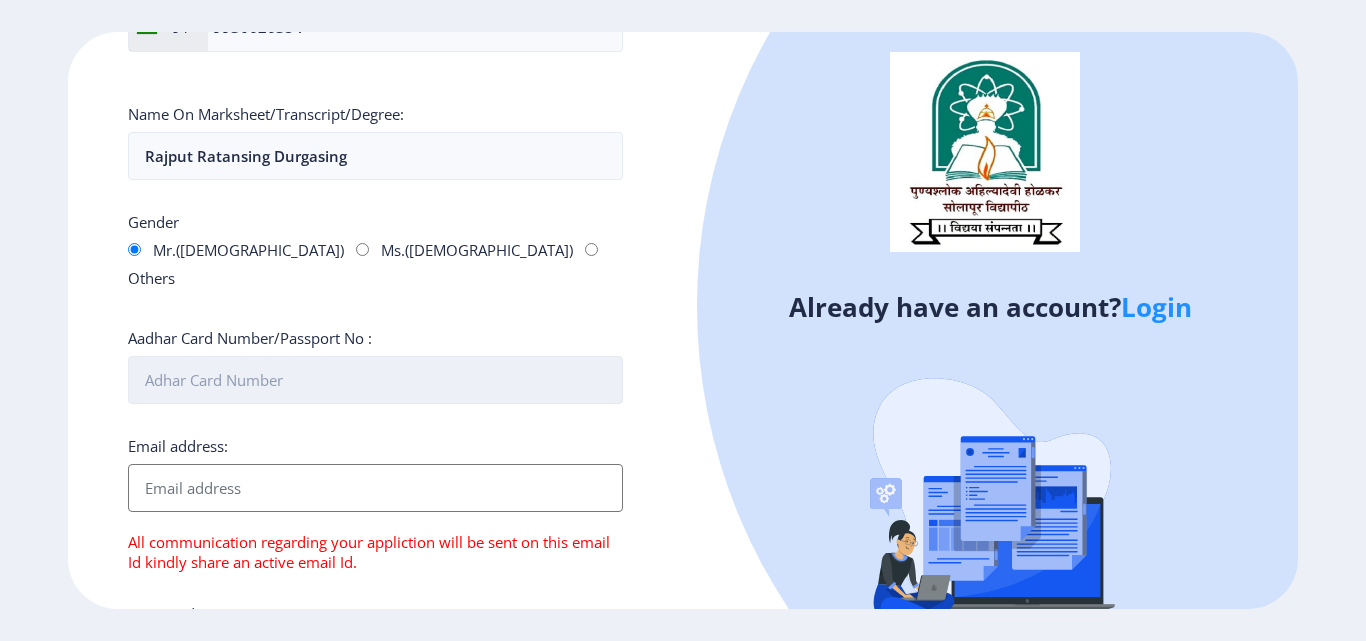 click on "Aadhar Card Number/Passport No :" at bounding box center [375, 380] 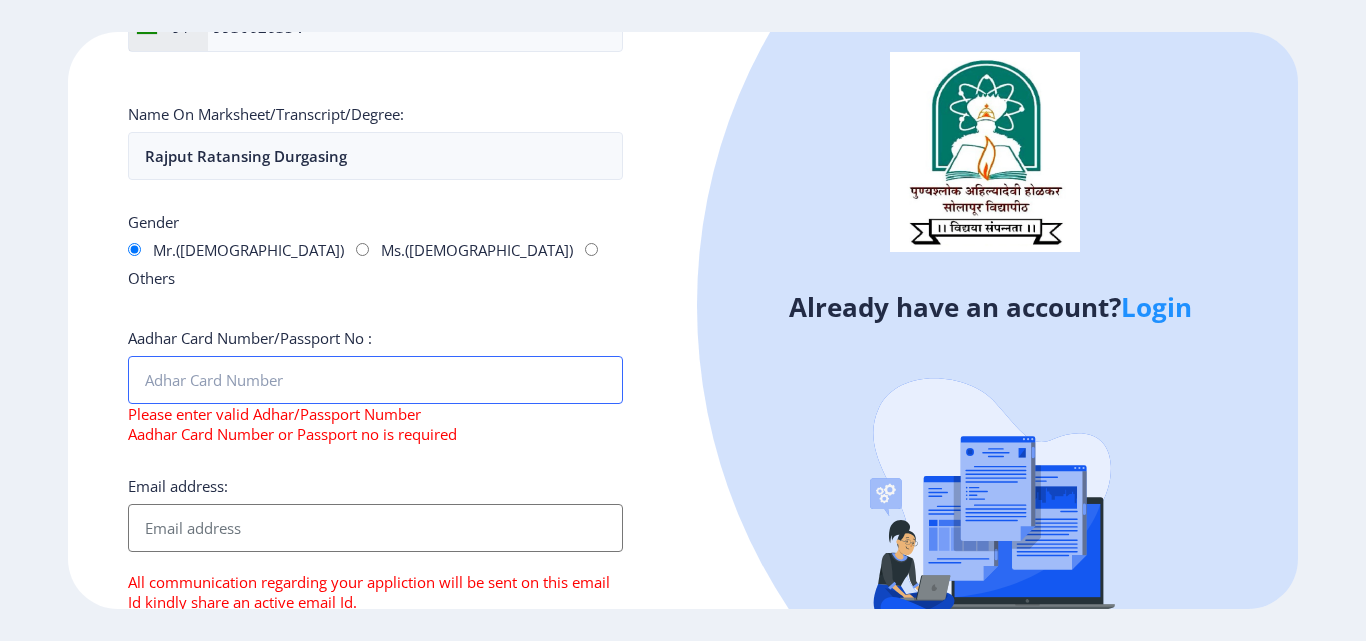 paste on ".590928825549" 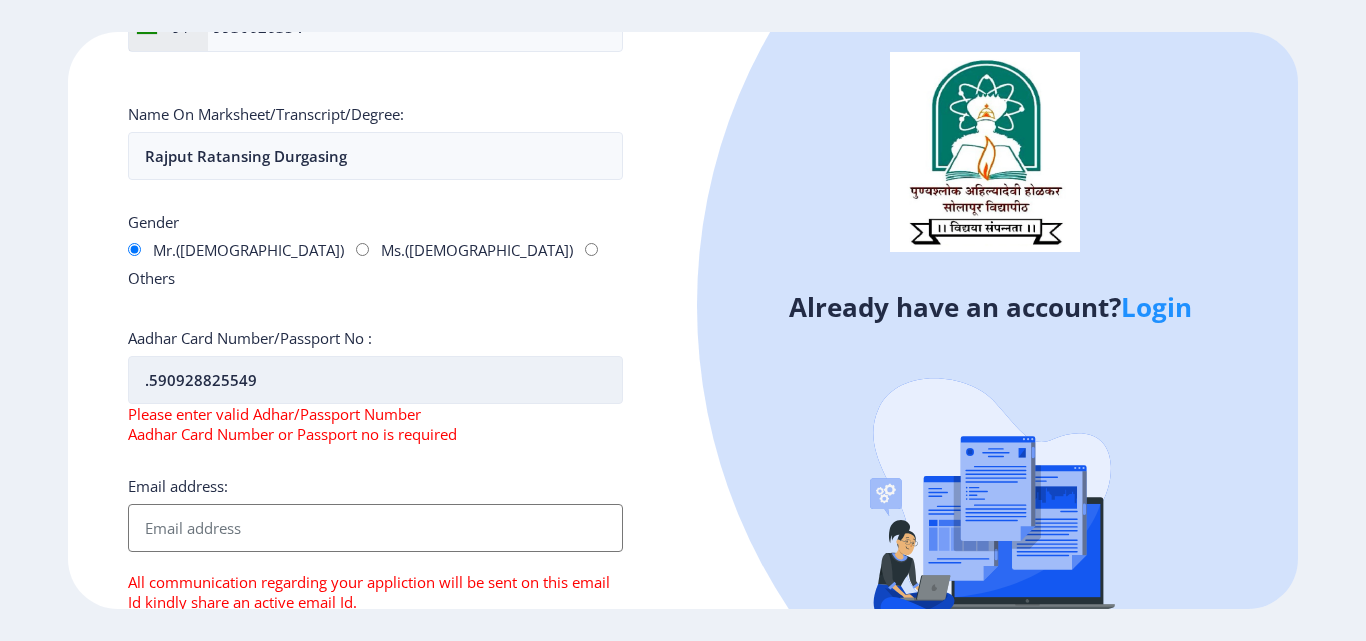 click on ".590928825549" at bounding box center (375, 380) 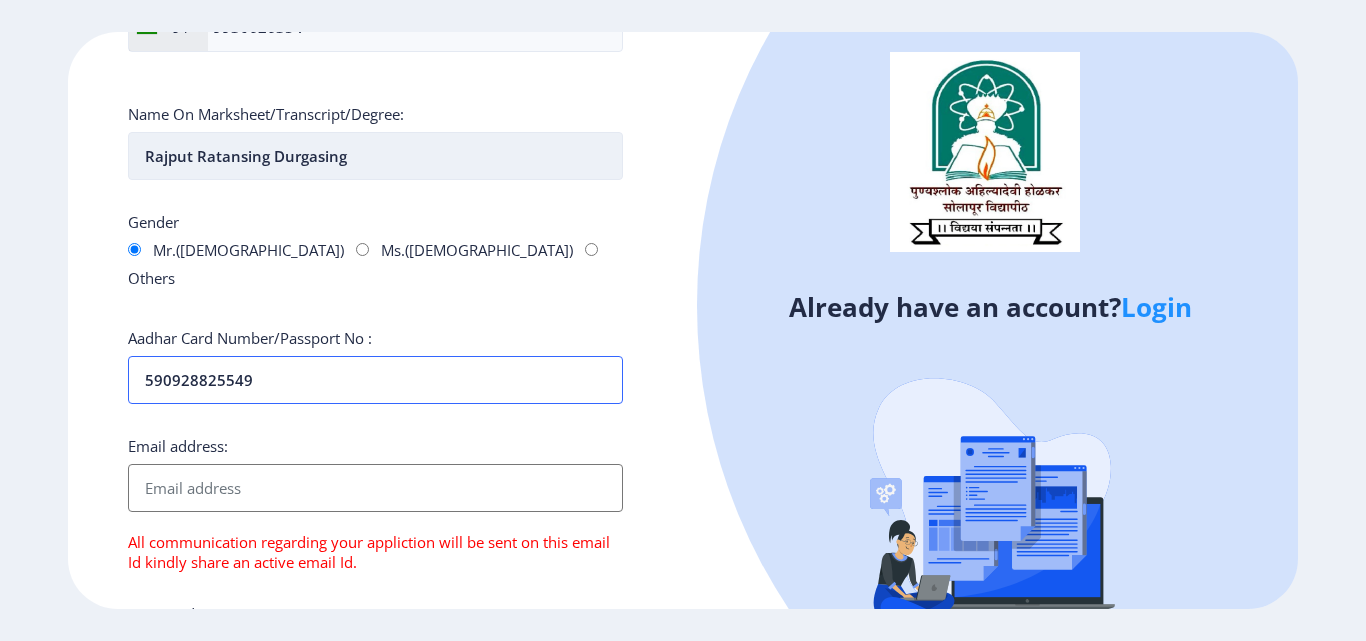 type on "590928825549" 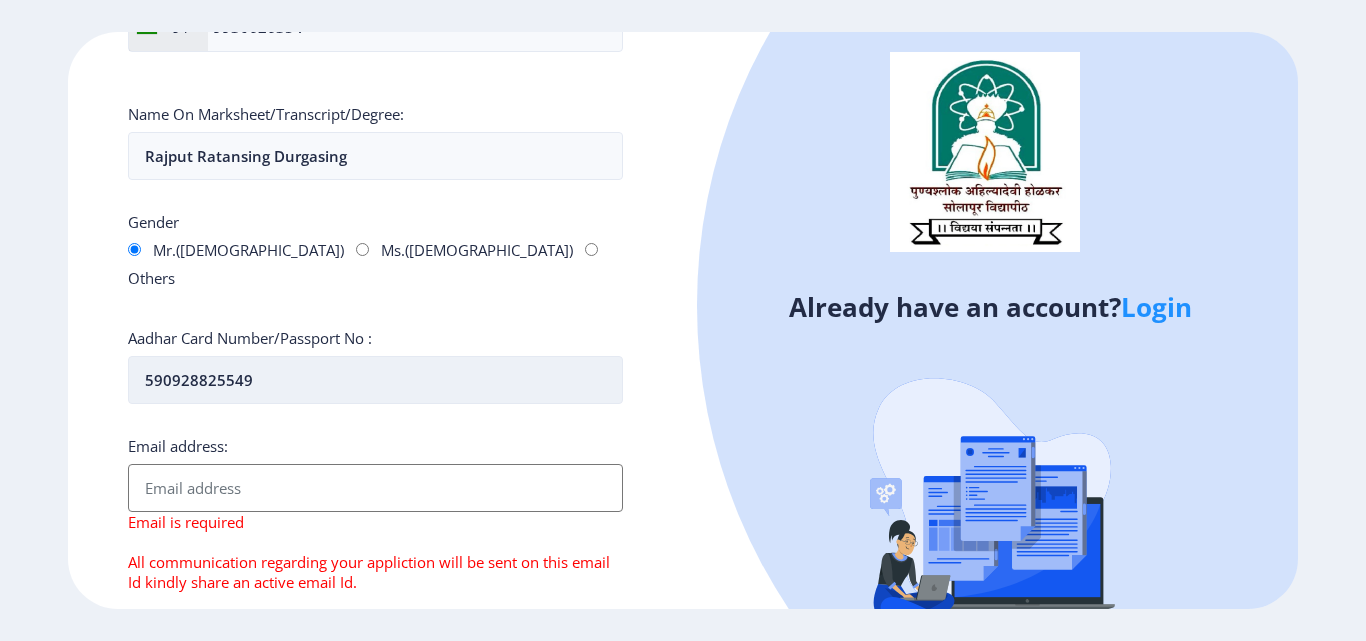 paste on "[EMAIL_ADDRESS][DOMAIN_NAME]" 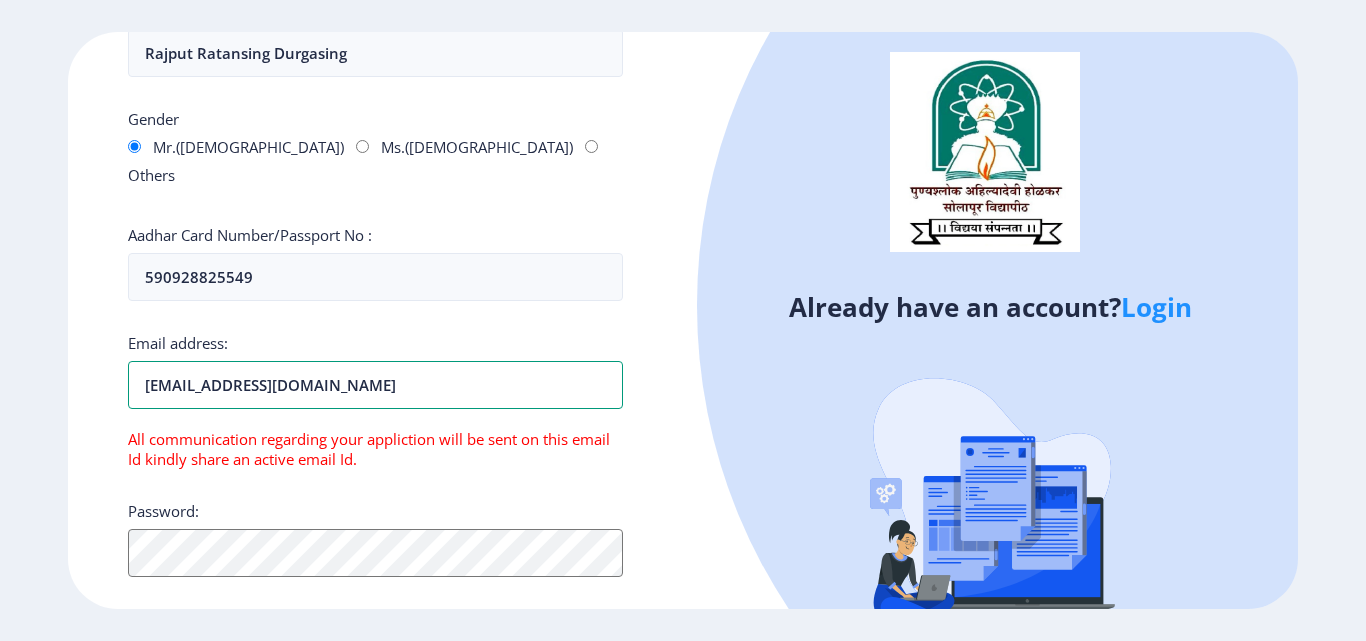 scroll, scrollTop: 661, scrollLeft: 0, axis: vertical 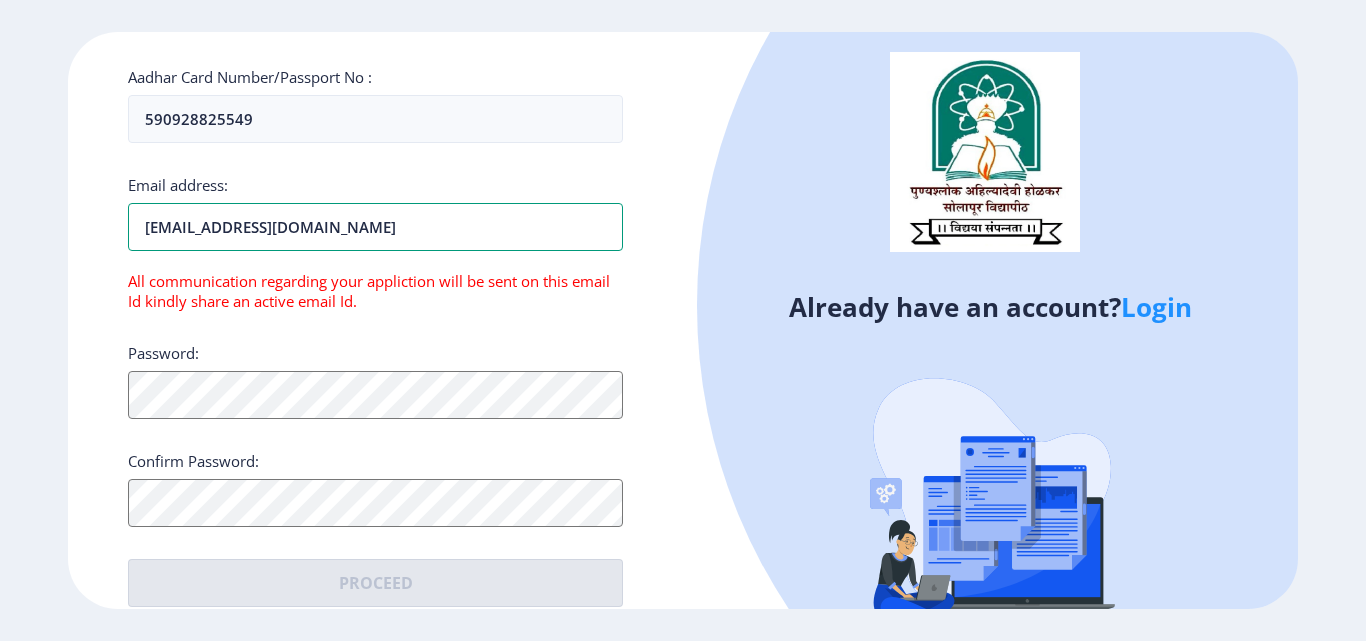 type on "[EMAIL_ADDRESS][DOMAIN_NAME]" 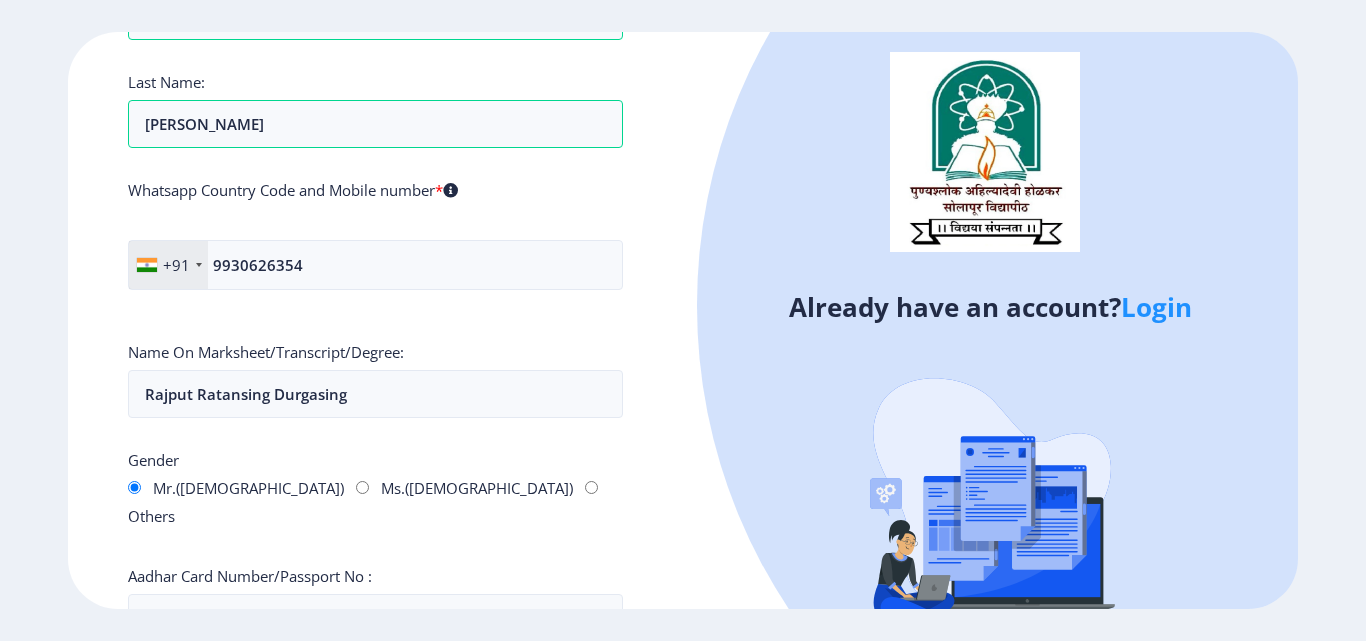 scroll, scrollTop: 300, scrollLeft: 0, axis: vertical 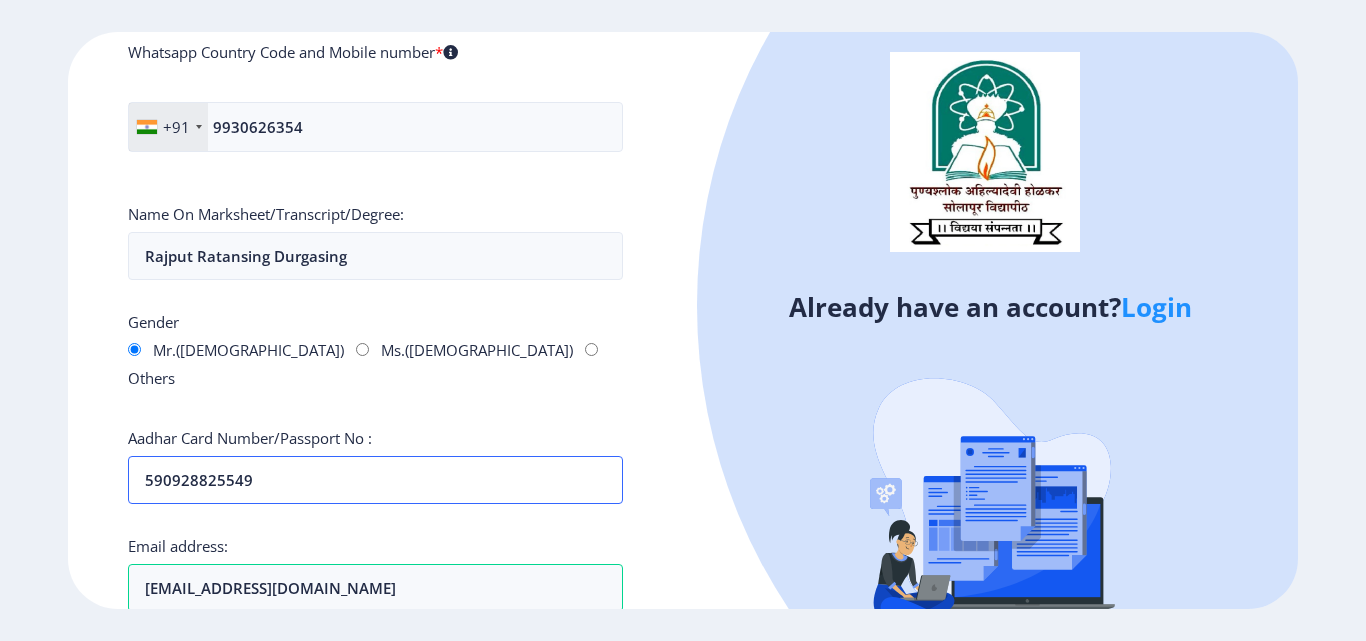 drag, startPoint x: 256, startPoint y: 448, endPoint x: 57, endPoint y: 421, distance: 200.8233 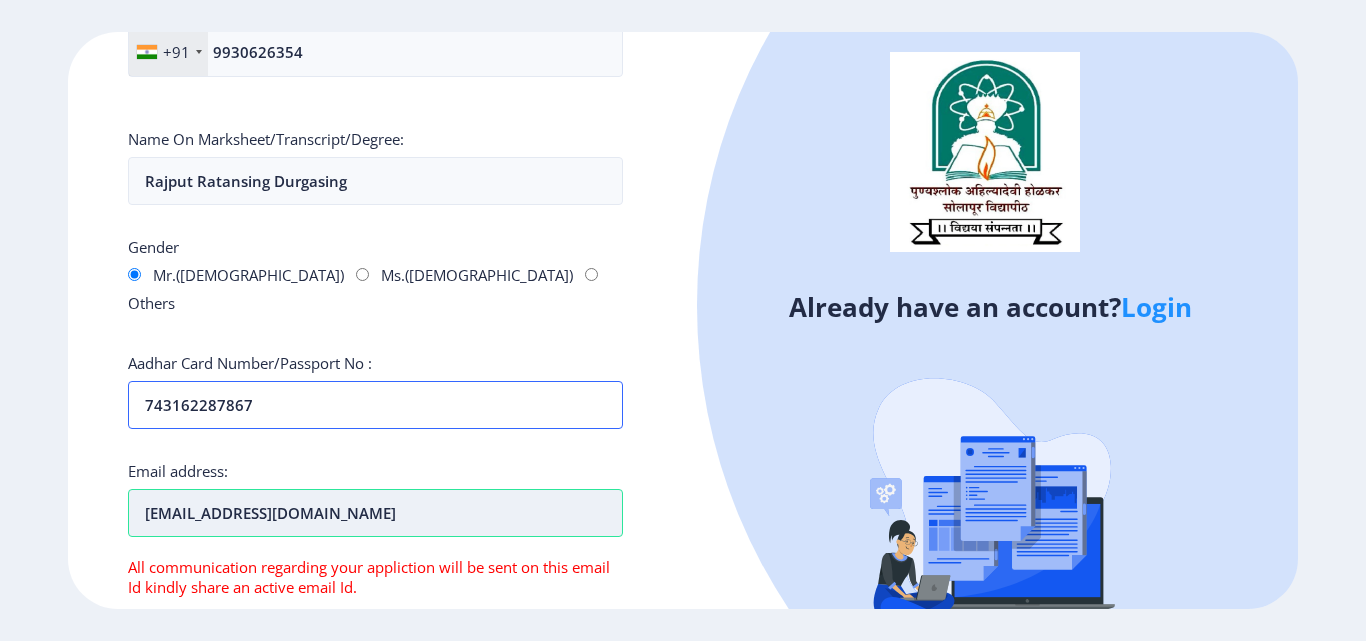 scroll, scrollTop: 500, scrollLeft: 0, axis: vertical 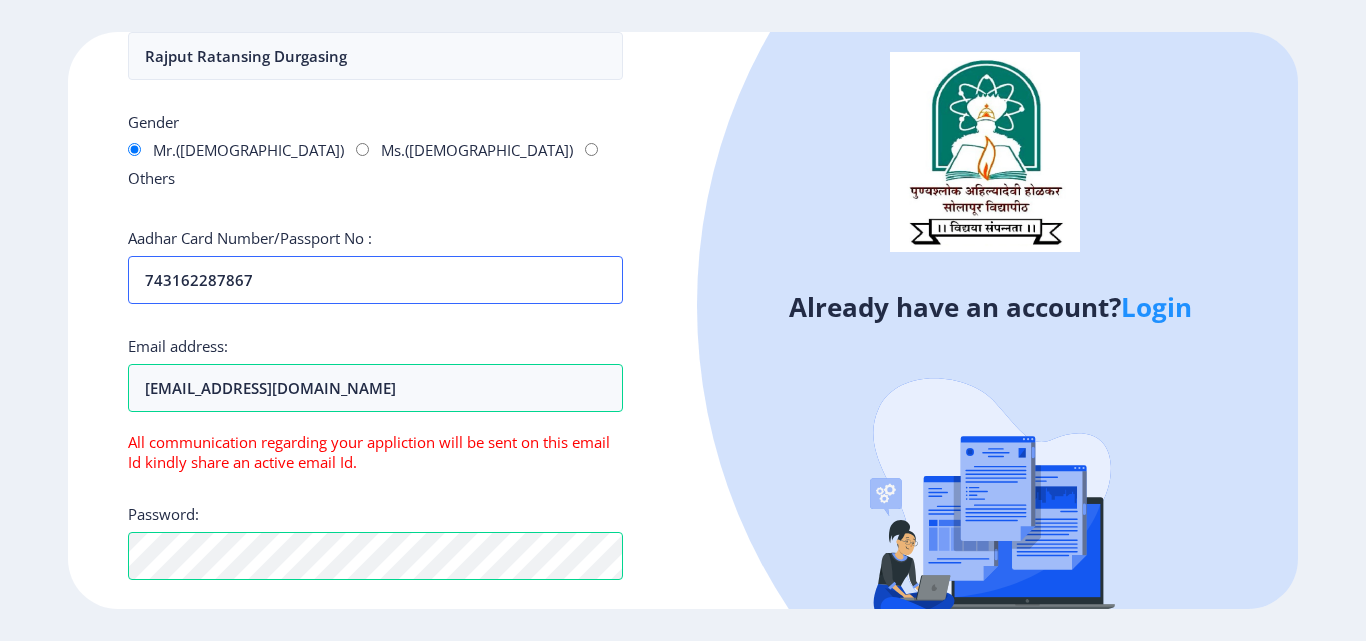 type on "743162287867" 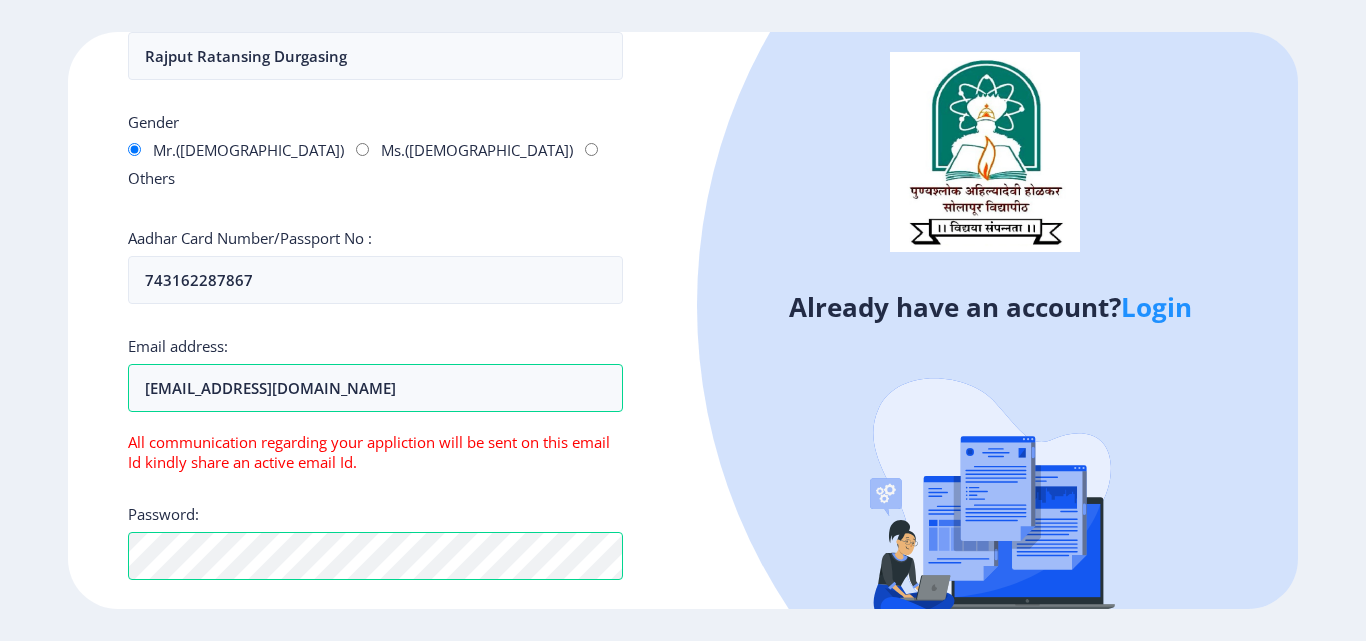 click on "Gender     Mr.([DEMOGRAPHIC_DATA])         Ms.([DEMOGRAPHIC_DATA])         Others" 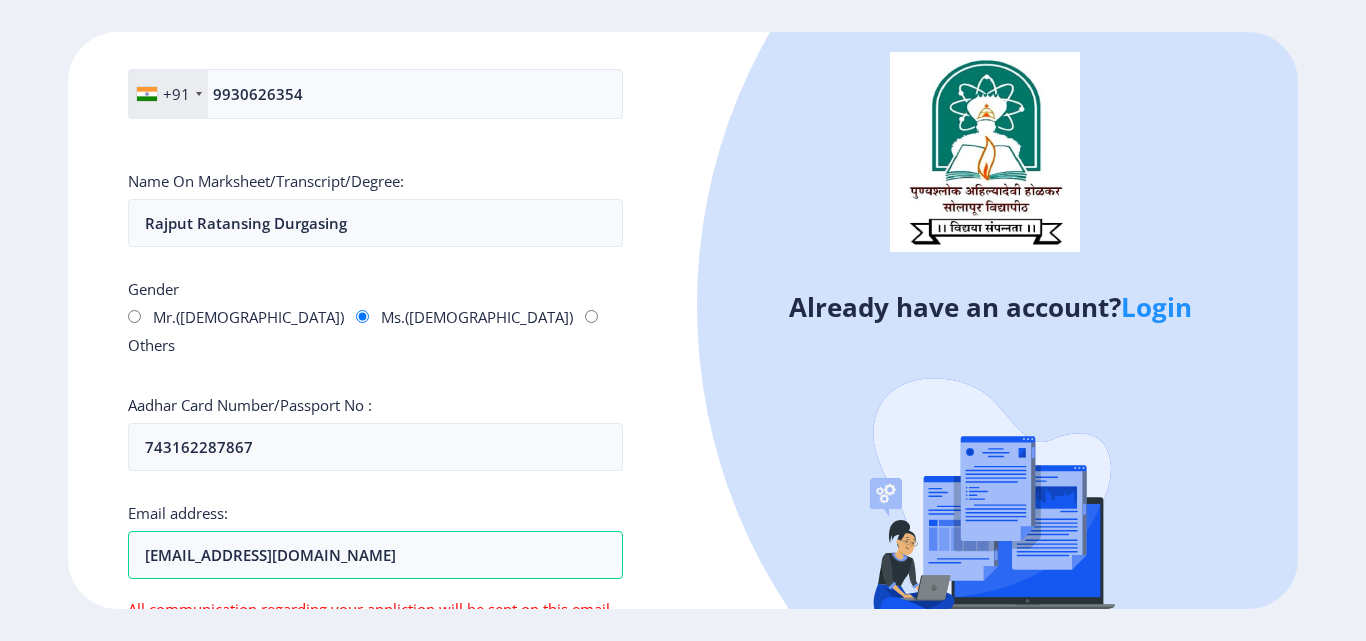 scroll, scrollTop: 500, scrollLeft: 0, axis: vertical 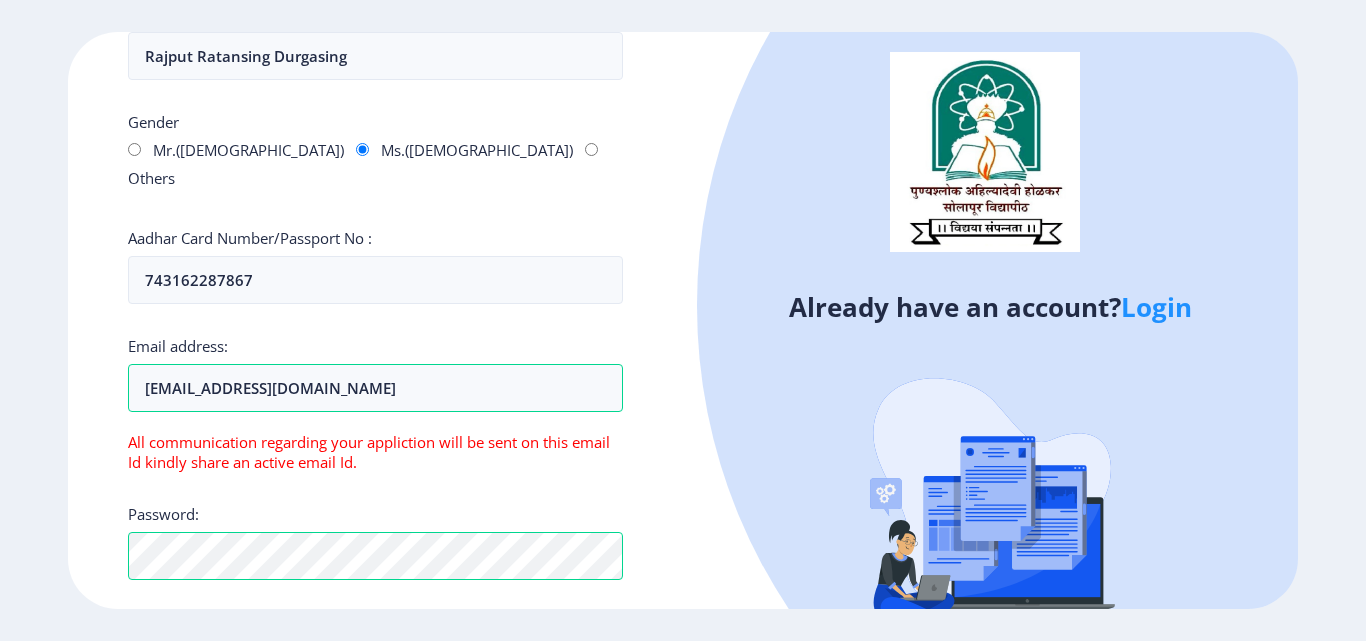 click on "Gender     Mr.([DEMOGRAPHIC_DATA])         Ms.([DEMOGRAPHIC_DATA])         Others" 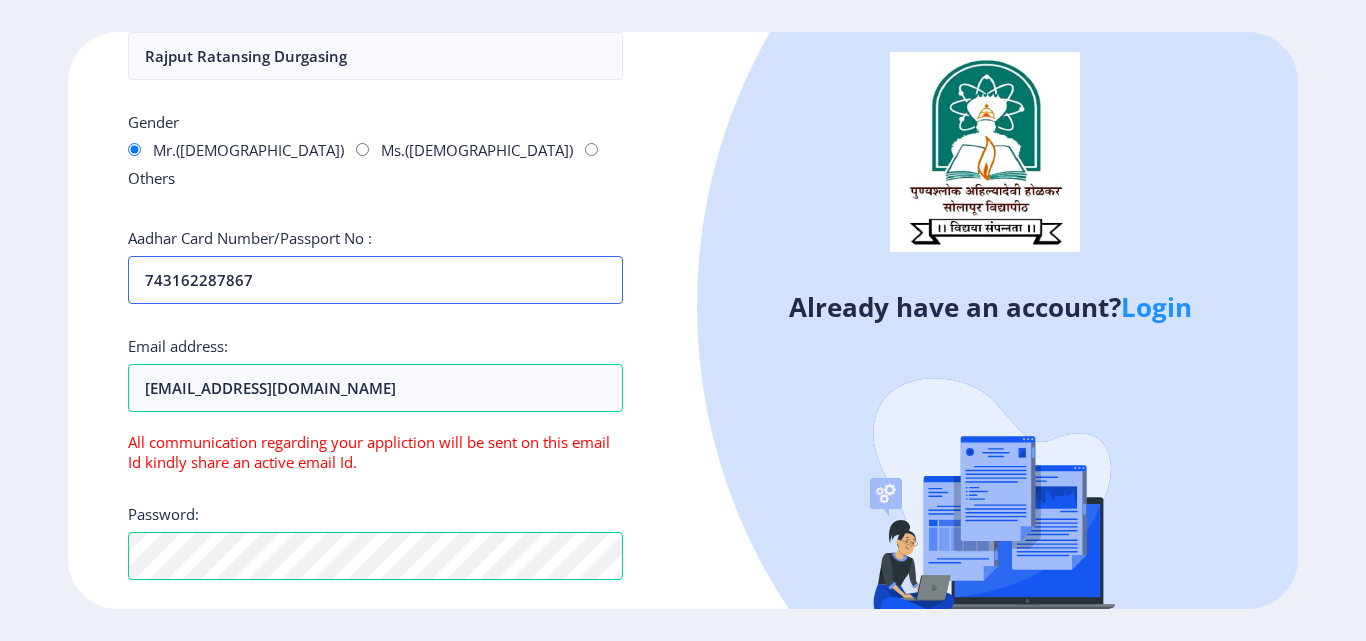 drag, startPoint x: 338, startPoint y: 265, endPoint x: 10, endPoint y: 232, distance: 329.65588 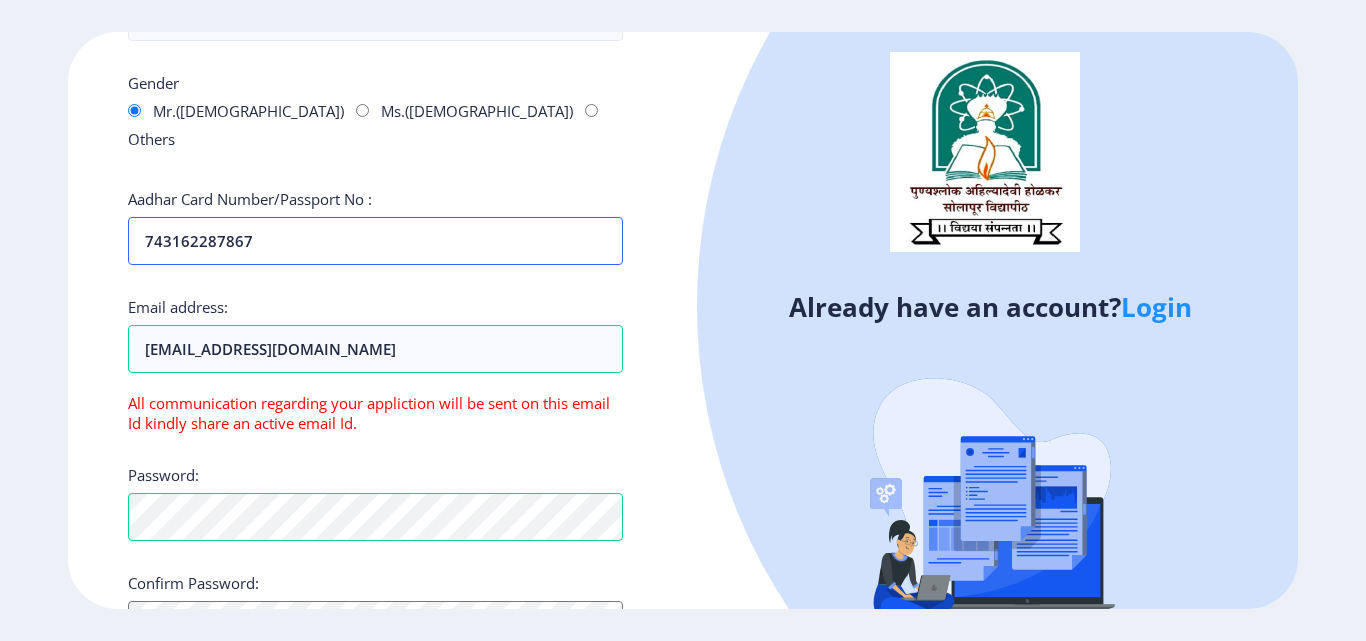 scroll, scrollTop: 385, scrollLeft: 0, axis: vertical 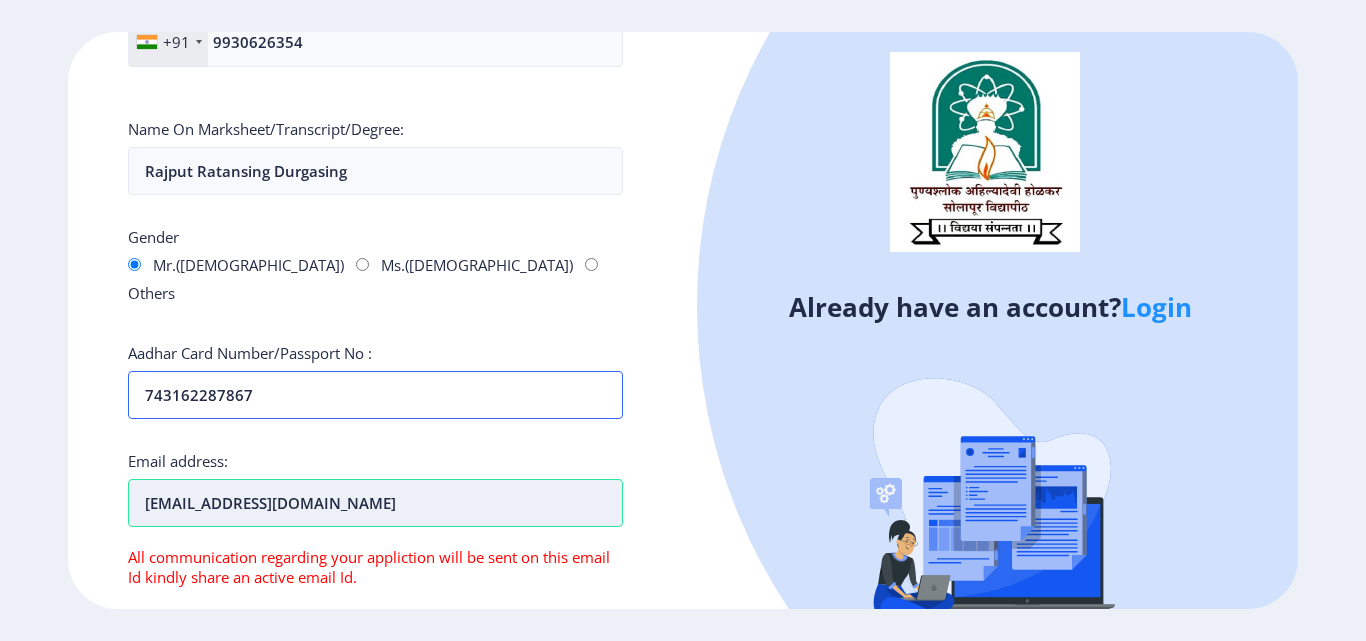paste on ".59092882554" 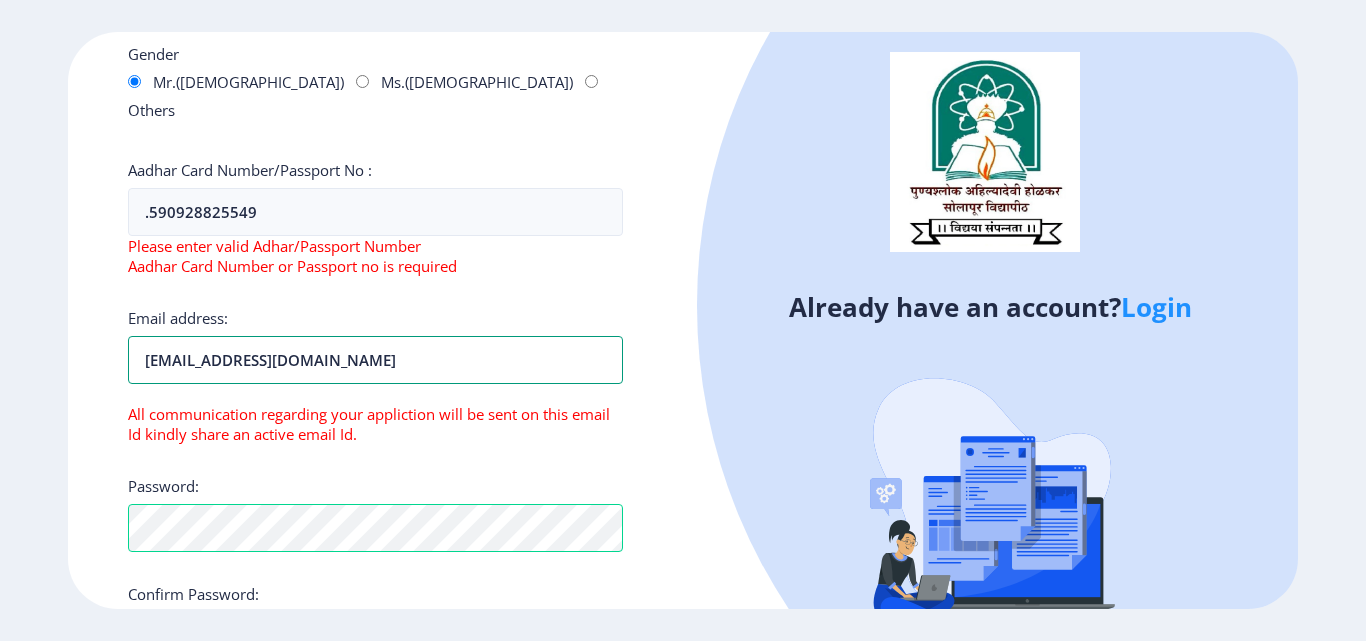 scroll, scrollTop: 585, scrollLeft: 0, axis: vertical 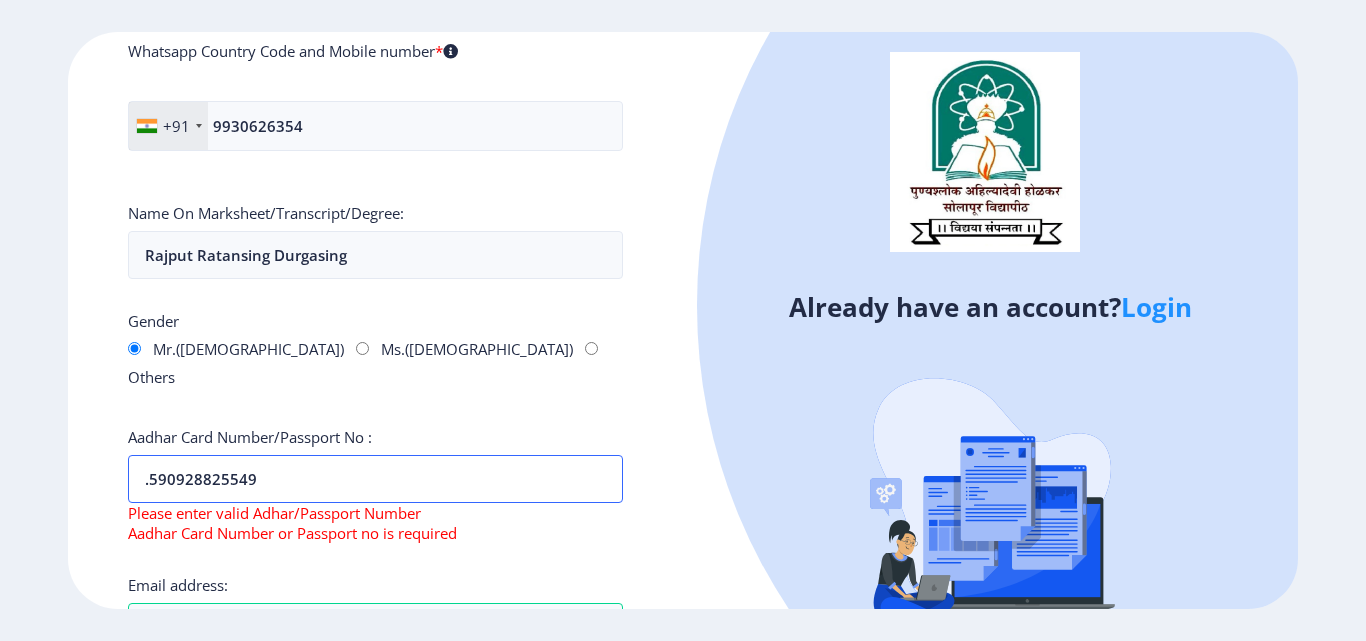 drag, startPoint x: 314, startPoint y: 443, endPoint x: 4, endPoint y: 414, distance: 311.3535 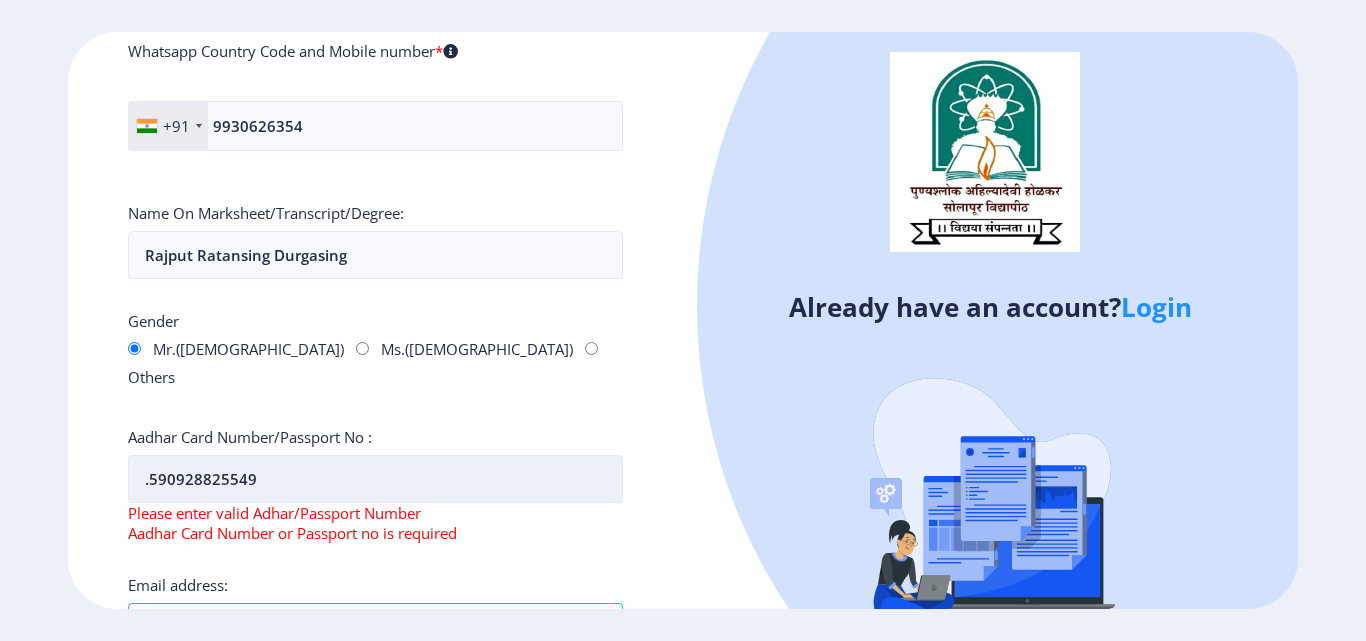 click on ".590928825549" at bounding box center [375, 479] 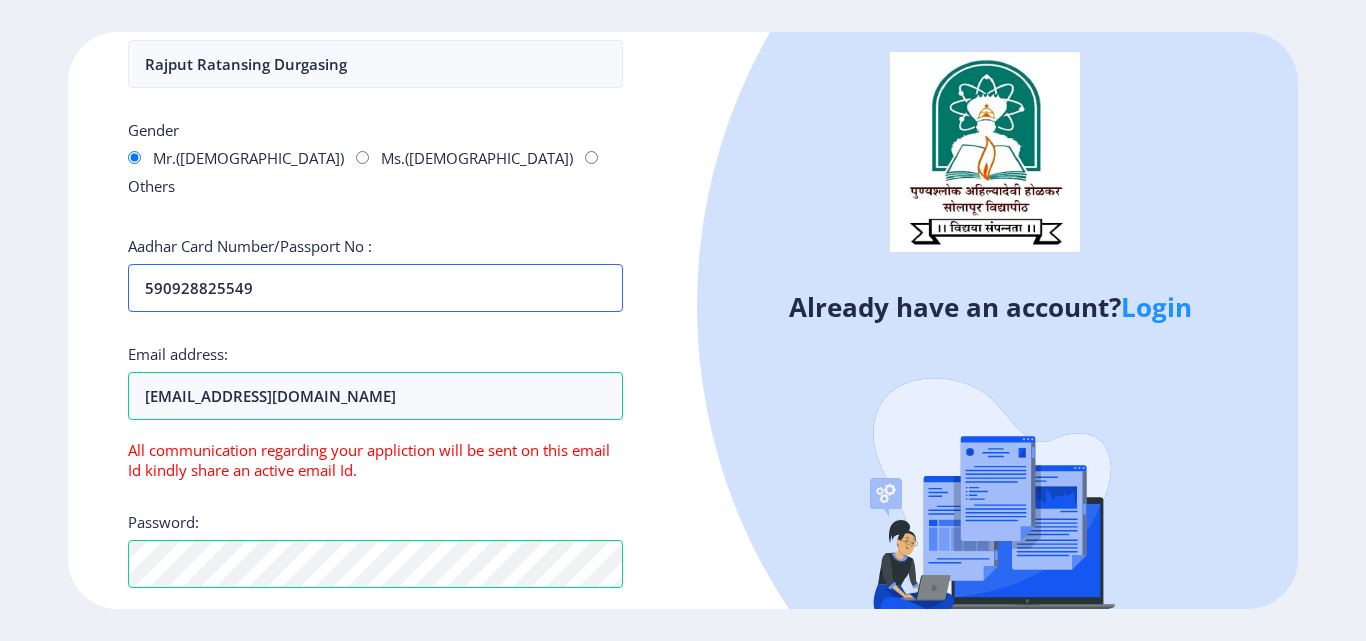 scroll, scrollTop: 601, scrollLeft: 0, axis: vertical 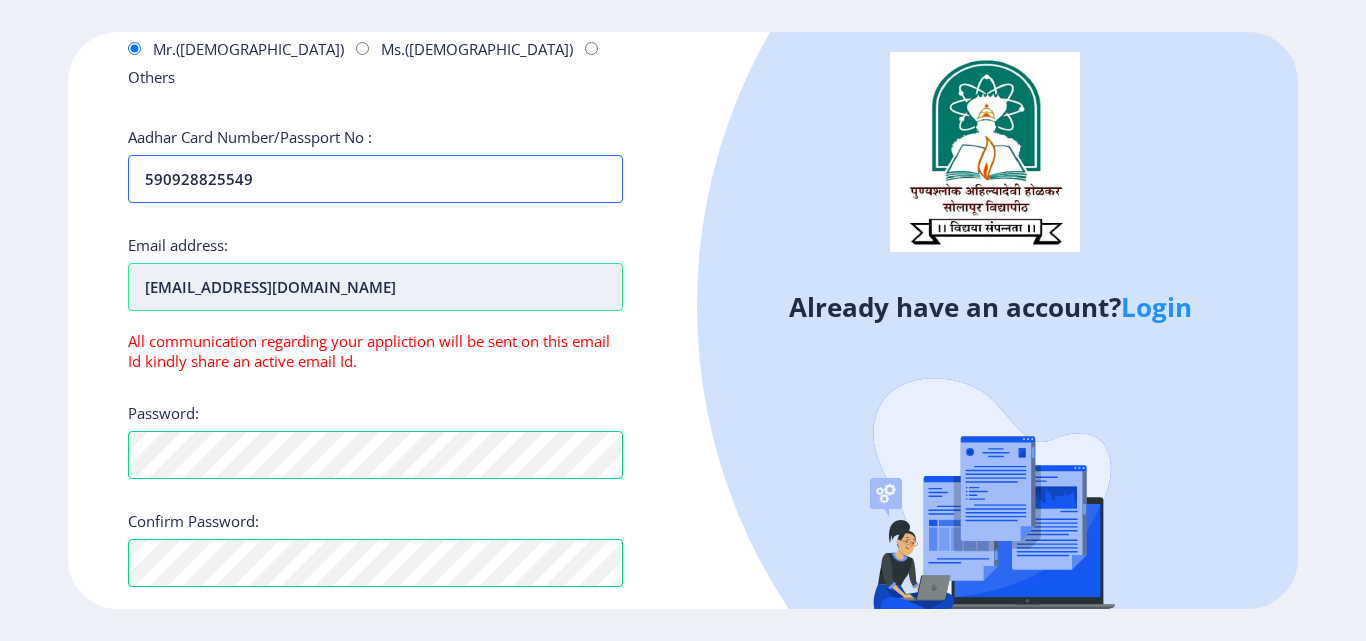 type on "590928825549" 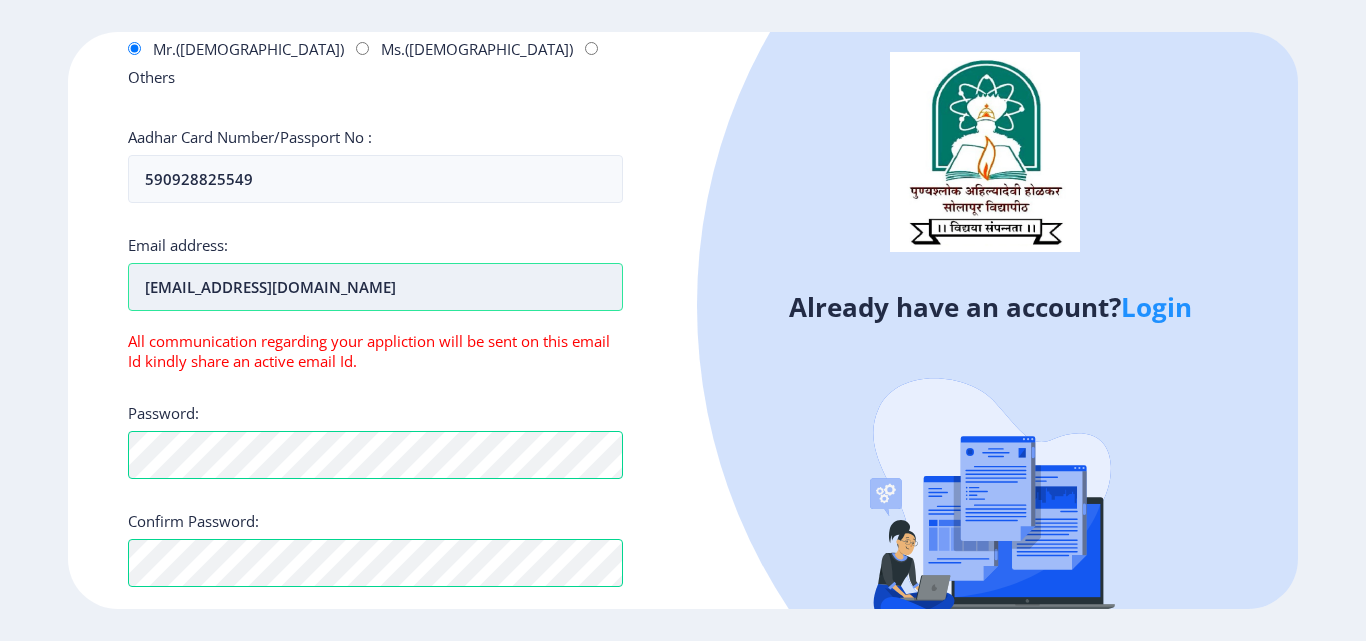 click on "[EMAIL_ADDRESS][DOMAIN_NAME]" at bounding box center [375, 287] 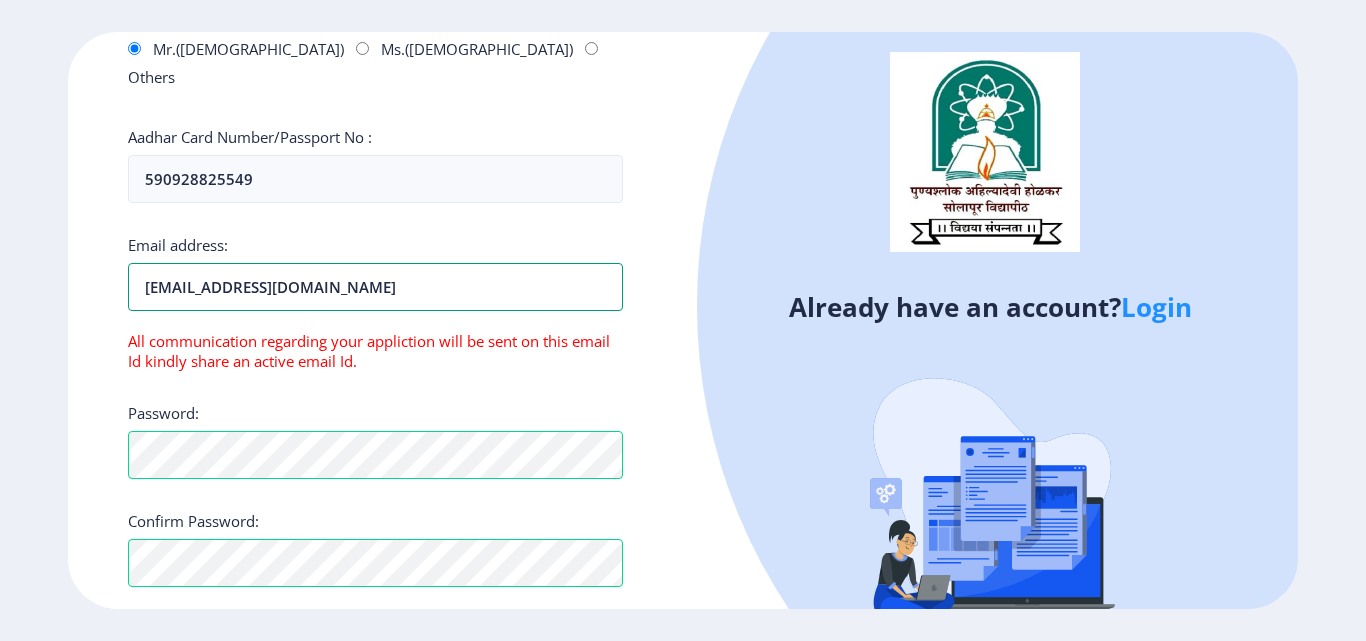 drag, startPoint x: 339, startPoint y: 261, endPoint x: 0, endPoint y: 257, distance: 339.0236 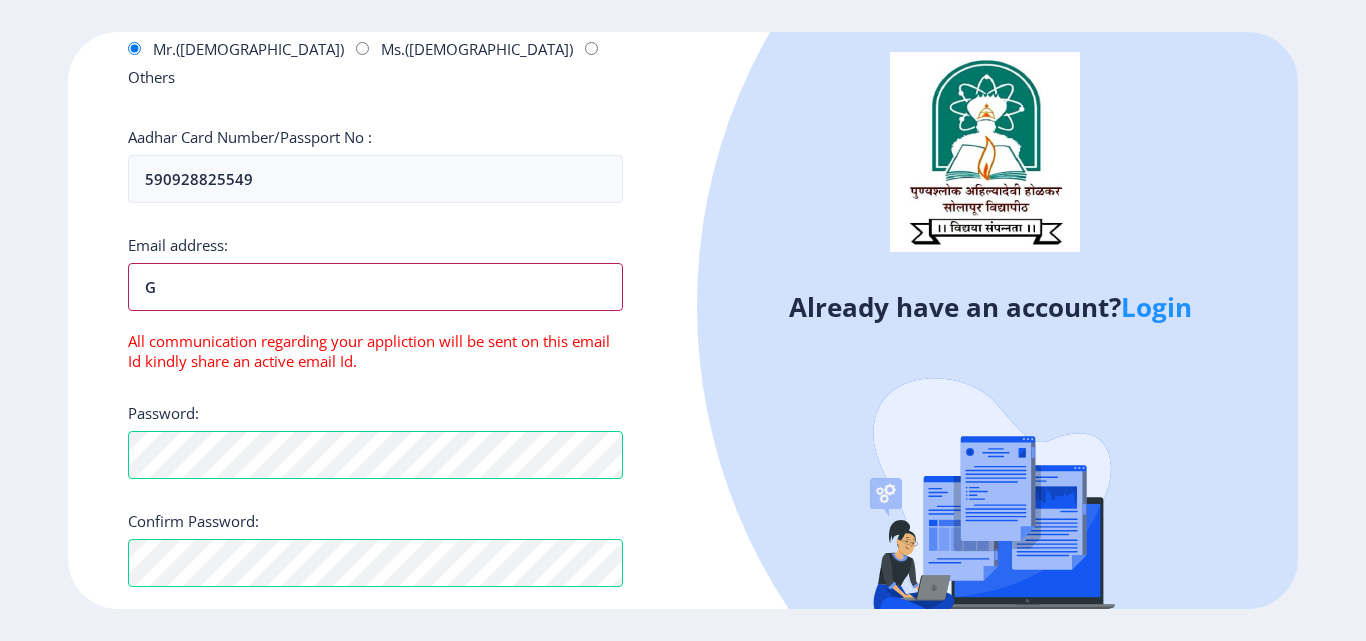 drag, startPoint x: 270, startPoint y: 257, endPoint x: 0, endPoint y: 206, distance: 274.77444 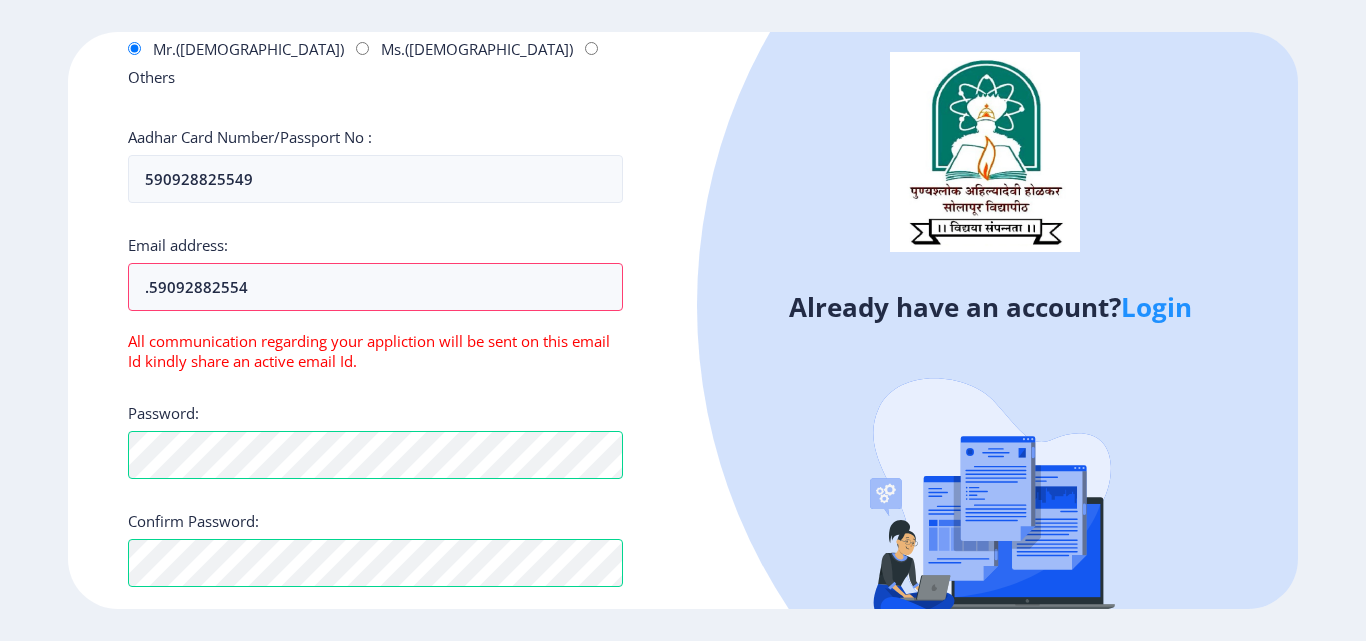 click on "Register First Name: [PERSON_NAME] Last Name: [PERSON_NAME]  Whatsapp Country Code and Mobile number  *  +91 [GEOGRAPHIC_DATA] +1 [GEOGRAPHIC_DATA] +44 [GEOGRAPHIC_DATA] (‫[GEOGRAPHIC_DATA]‬‎) +93 [GEOGRAPHIC_DATA] ([GEOGRAPHIC_DATA]) +355 [GEOGRAPHIC_DATA] (‫[GEOGRAPHIC_DATA]‬‎) +213 [US_STATE] +1 [GEOGRAPHIC_DATA] +376 [GEOGRAPHIC_DATA] +244 [GEOGRAPHIC_DATA] +1 [GEOGRAPHIC_DATA] +1 [GEOGRAPHIC_DATA] +54 [GEOGRAPHIC_DATA] ([GEOGRAPHIC_DATA]) +374 [GEOGRAPHIC_DATA] +297 [GEOGRAPHIC_DATA] +61 [GEOGRAPHIC_DATA] ([GEOGRAPHIC_DATA]) +43 [GEOGRAPHIC_DATA] ([GEOGRAPHIC_DATA]) +994 [GEOGRAPHIC_DATA] +1 [GEOGRAPHIC_DATA] ([GEOGRAPHIC_DATA][GEOGRAPHIC_DATA]‬‎) +973 [GEOGRAPHIC_DATA] ([GEOGRAPHIC_DATA]) +880 [GEOGRAPHIC_DATA] +1 [GEOGRAPHIC_DATA] ([GEOGRAPHIC_DATA]) +375 [GEOGRAPHIC_DATA] ([GEOGRAPHIC_DATA]) +32 [GEOGRAPHIC_DATA] +501 [GEOGRAPHIC_DATA] ([GEOGRAPHIC_DATA]) +229 [GEOGRAPHIC_DATA] +1 [GEOGRAPHIC_DATA] (འབྲུག) +975 [GEOGRAPHIC_DATA] +591 [GEOGRAPHIC_DATA] ([GEOGRAPHIC_DATA]) +387 [GEOGRAPHIC_DATA] +267 [GEOGRAPHIC_DATA] ([GEOGRAPHIC_DATA]) +55 [GEOGRAPHIC_DATA] +246 [GEOGRAPHIC_DATA] +1 [GEOGRAPHIC_DATA] +673 [GEOGRAPHIC_DATA] ([GEOGRAPHIC_DATA]) +359 [GEOGRAPHIC_DATA] +226 [GEOGRAPHIC_DATA] ([GEOGRAPHIC_DATA]) +257 [GEOGRAPHIC_DATA] (កម្ពុជា) +855 [GEOGRAPHIC_DATA] ([GEOGRAPHIC_DATA]) +237 [GEOGRAPHIC_DATA] +1 +238 +599" 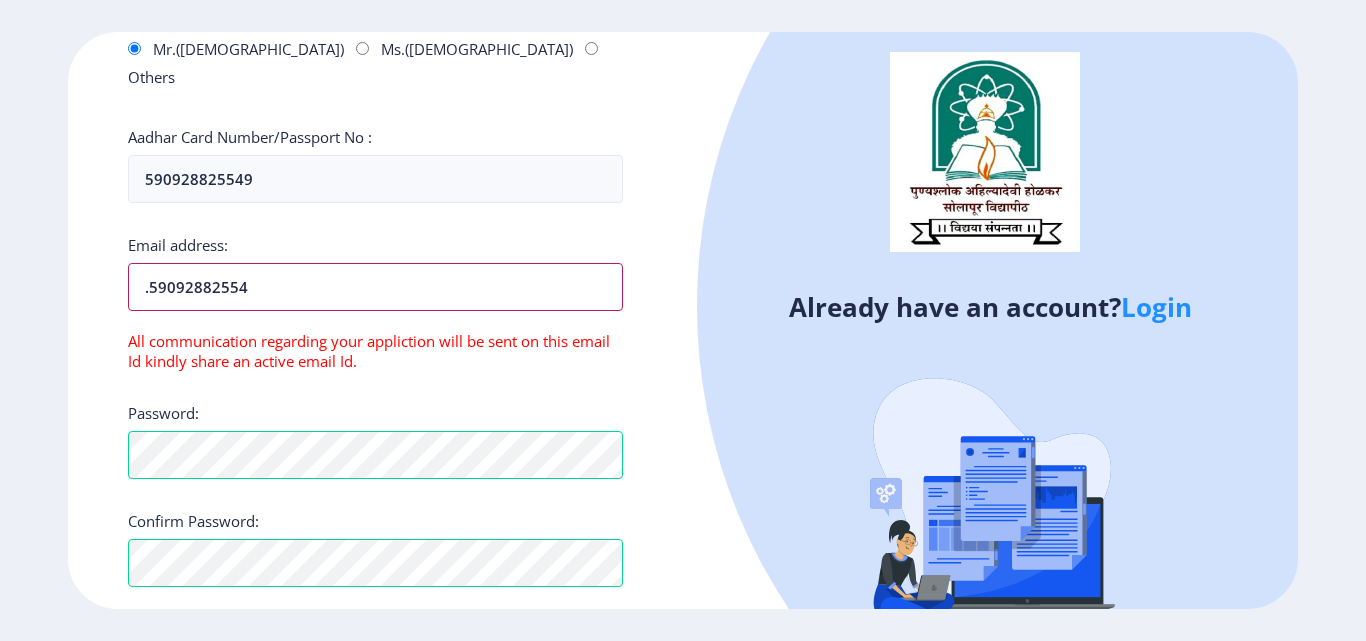 drag, startPoint x: 277, startPoint y: 272, endPoint x: 0, endPoint y: 270, distance: 277.00723 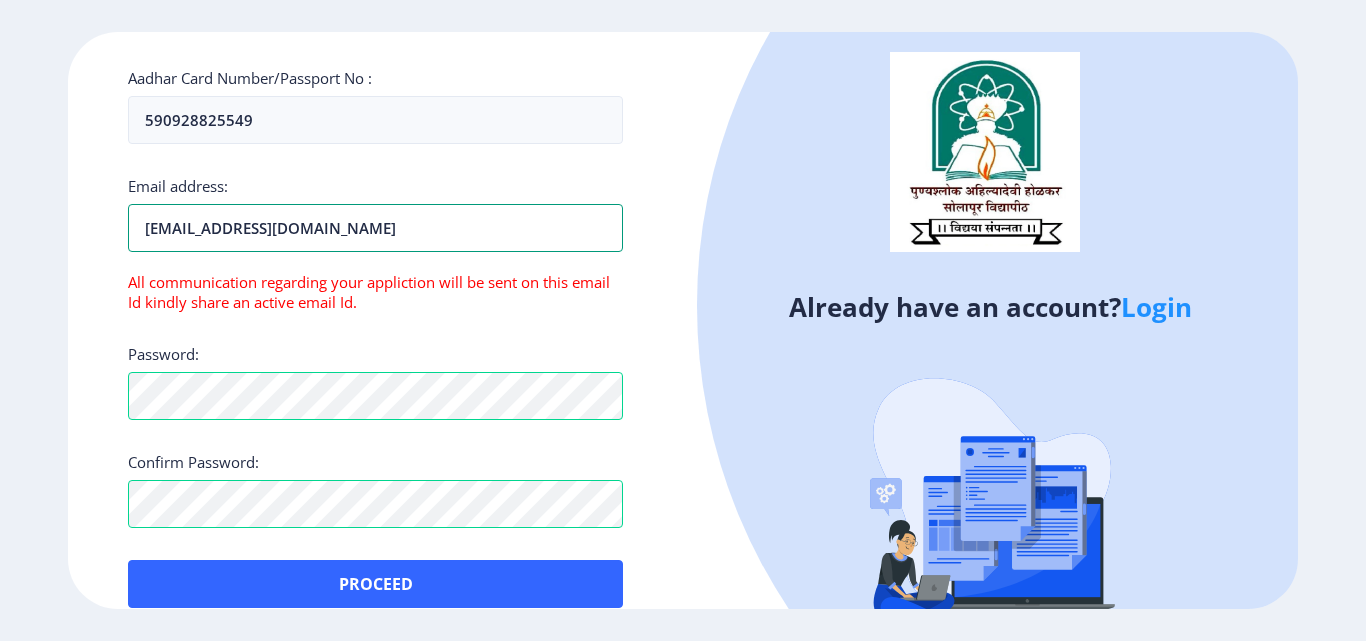 scroll, scrollTop: 661, scrollLeft: 0, axis: vertical 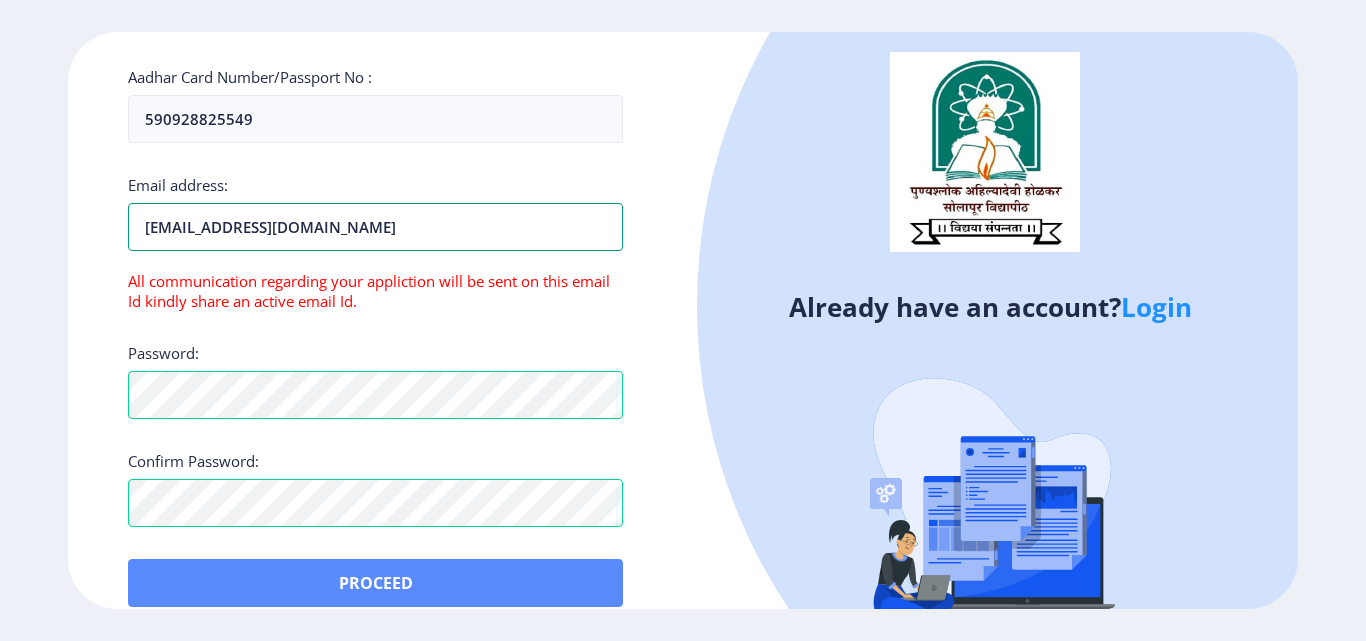 type on "[EMAIL_ADDRESS][DOMAIN_NAME]" 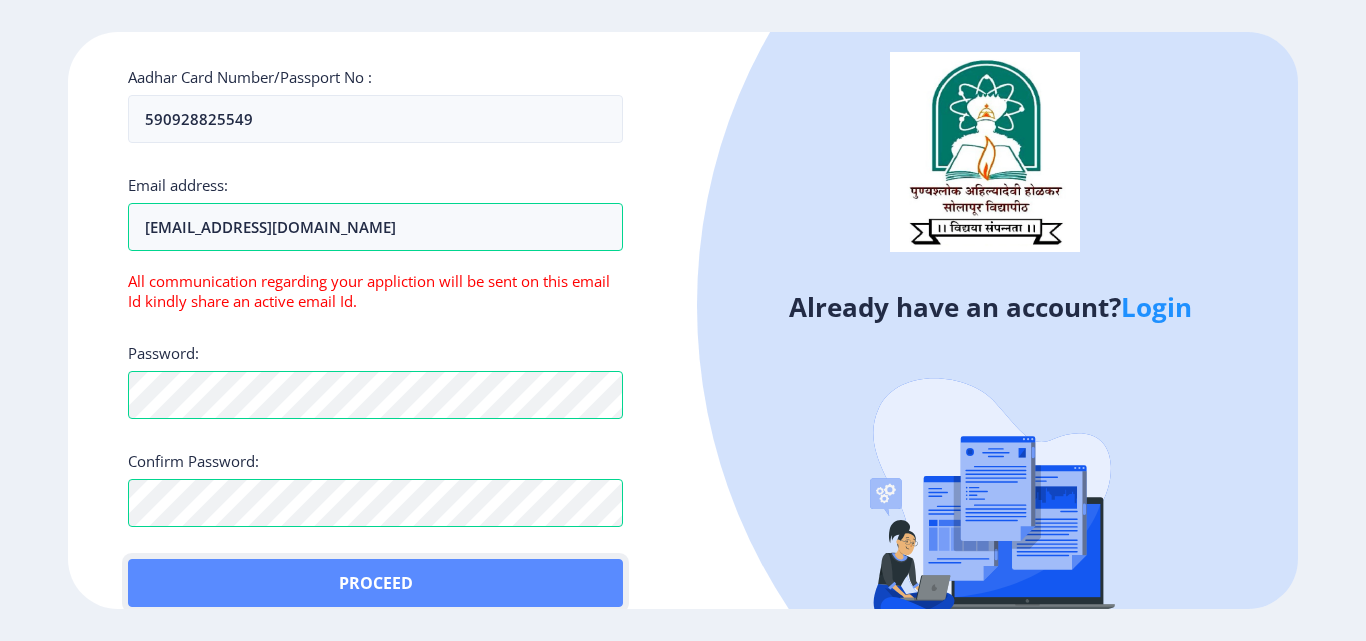 click on "Proceed" 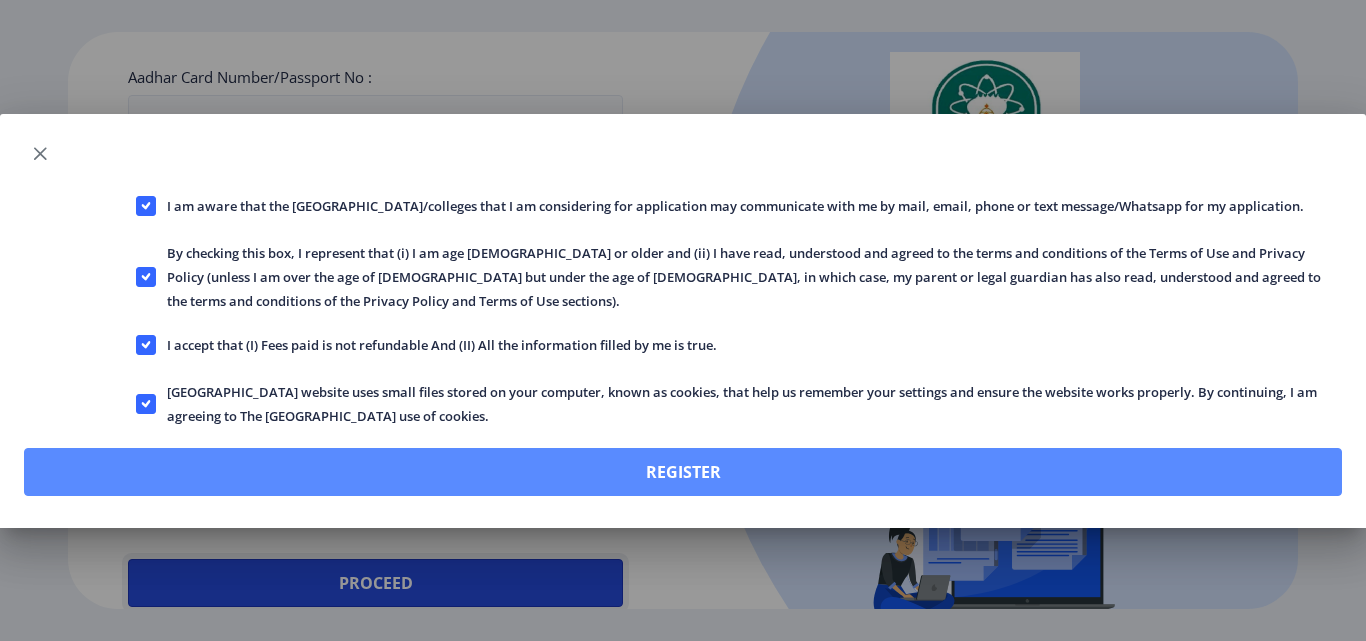 type 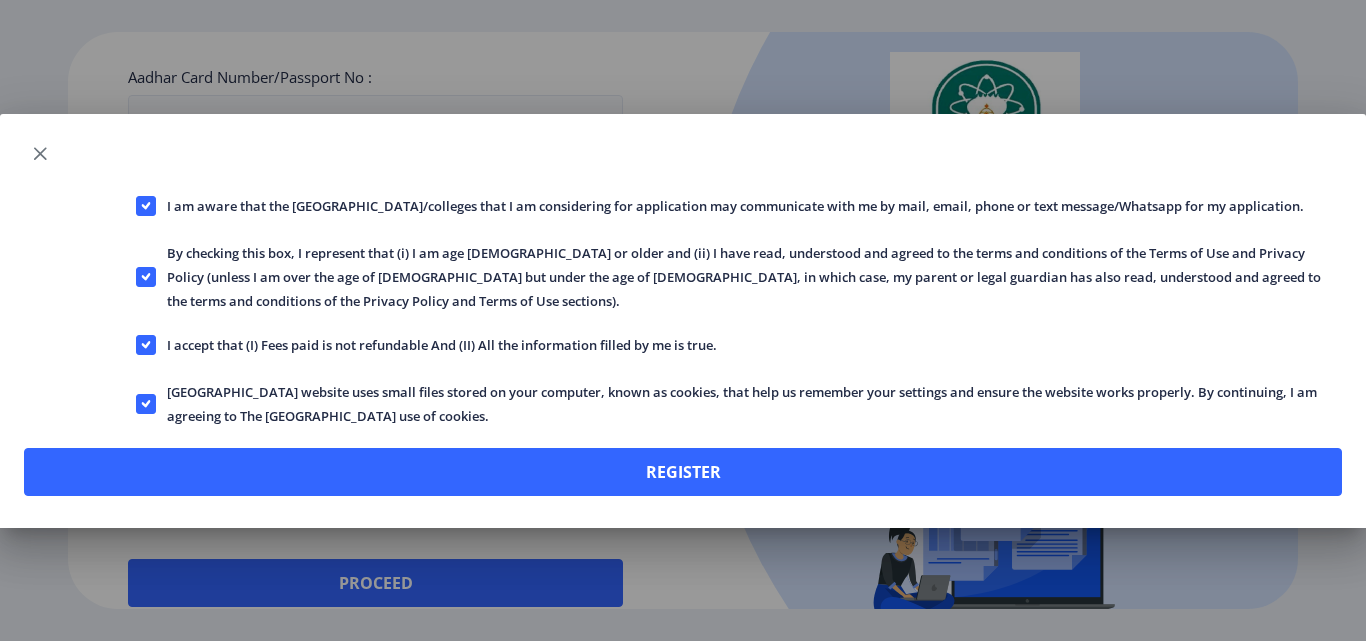 click on "I am aware that the [GEOGRAPHIC_DATA]/colleges that I am considering for application may communicate with me by mail, email, phone or text message/Whatsapp for my application.  By checking this box, I represent that (i) I am age [DEMOGRAPHIC_DATA] or older and (ii) I have read, understood and agreed to the terms and conditions of the Terms of Use and Privacy Policy (unless I am over the age of [DEMOGRAPHIC_DATA] but under the age of [DEMOGRAPHIC_DATA], in which case, my parent or legal guardian has also read, understood and agreed to the terms and conditions of the Privacy Policy and Terms of Use sections).   I accept that (I) Fees paid is not refundable And (II) All the information filled by me is true.   [GEOGRAPHIC_DATA] website uses small files stored on your computer, known as cookies, that help us remember your settings and ensure the website works properly. By continuing, I am agreeing to The [GEOGRAPHIC_DATA] use of cookies.   Register" 